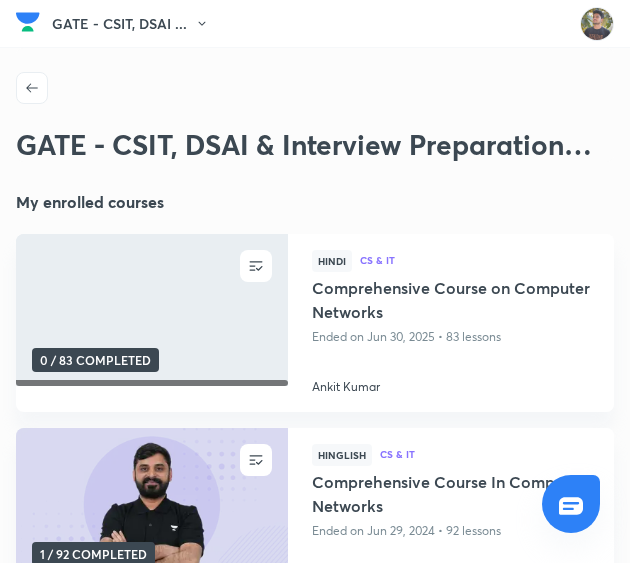 scroll, scrollTop: 769, scrollLeft: 0, axis: vertical 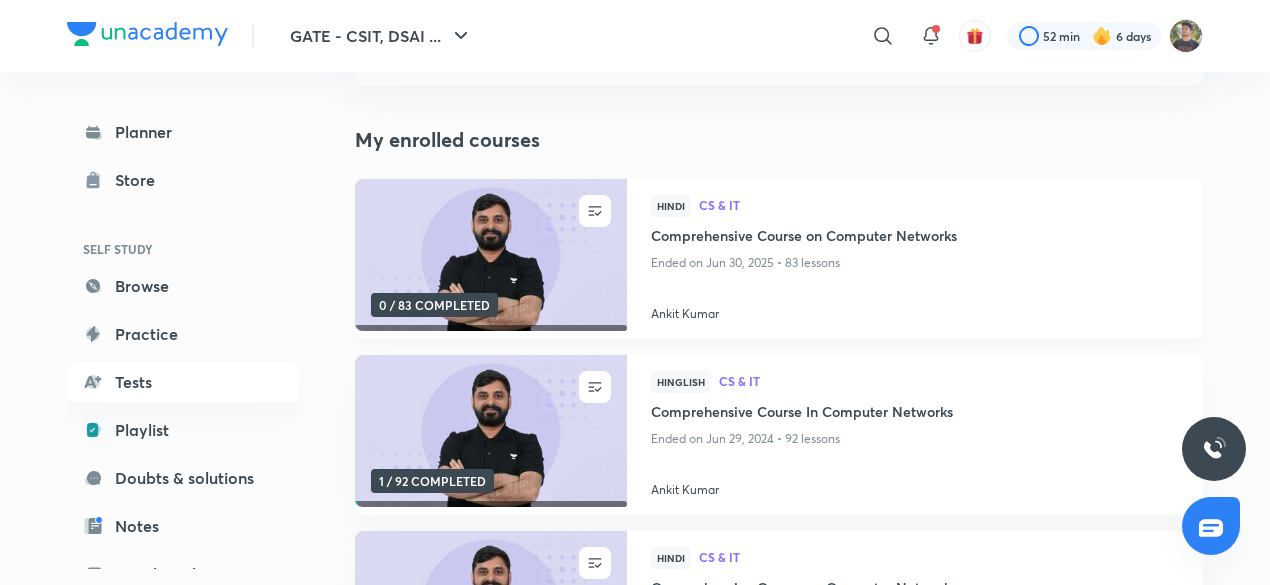 click at bounding box center [490, 255] 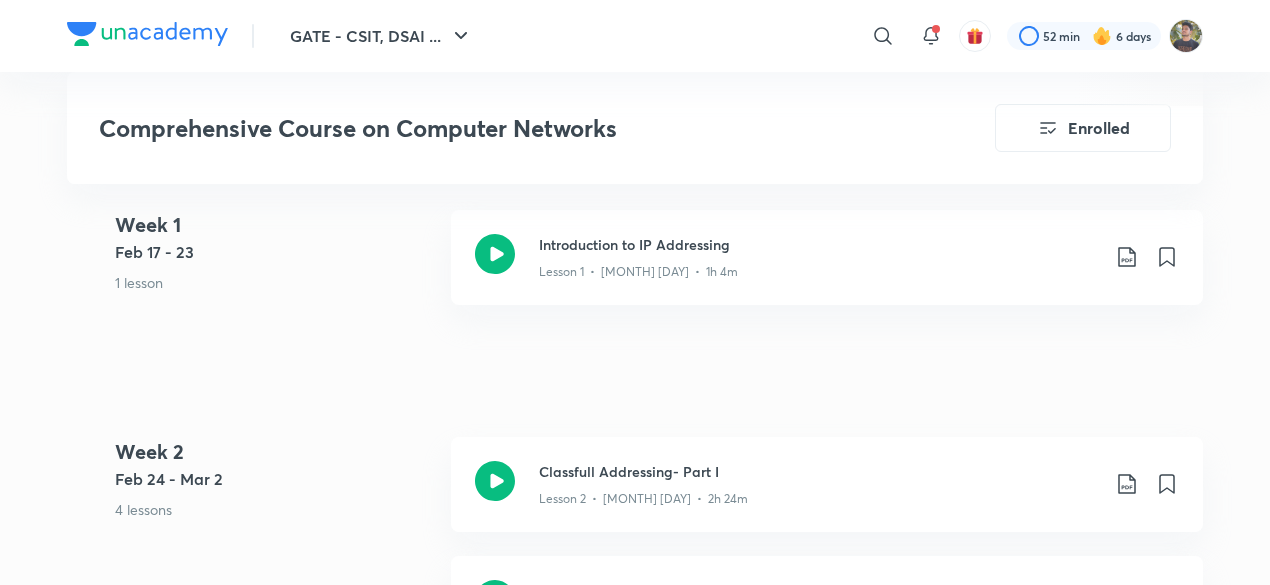scroll, scrollTop: 919, scrollLeft: 0, axis: vertical 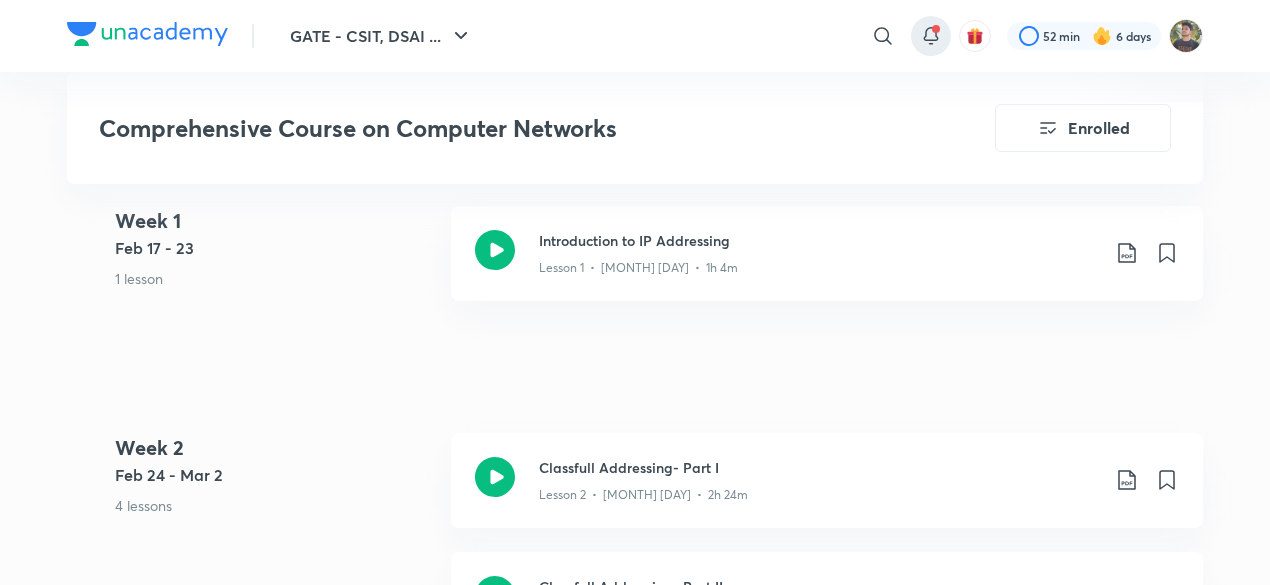 click 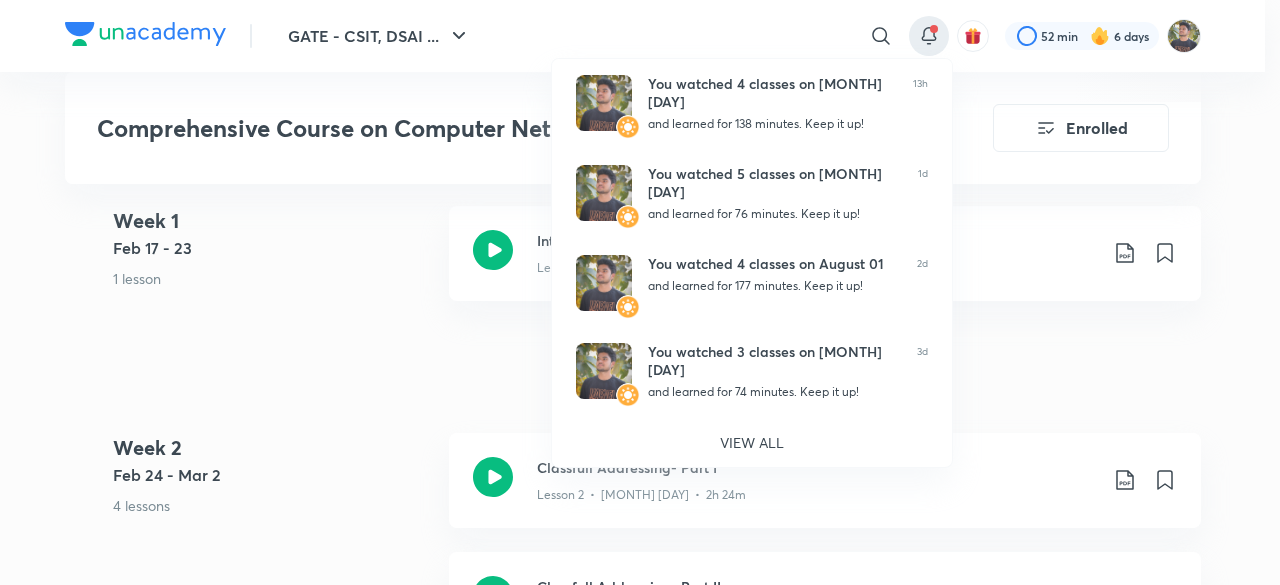 click at bounding box center [640, 292] 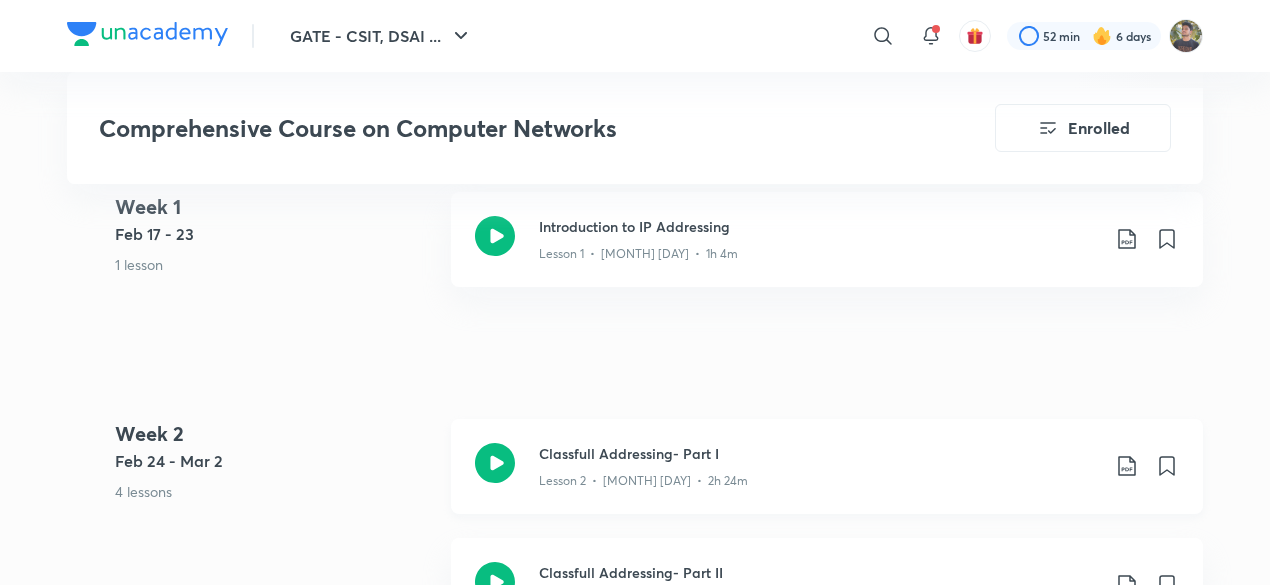 scroll, scrollTop: 931, scrollLeft: 0, axis: vertical 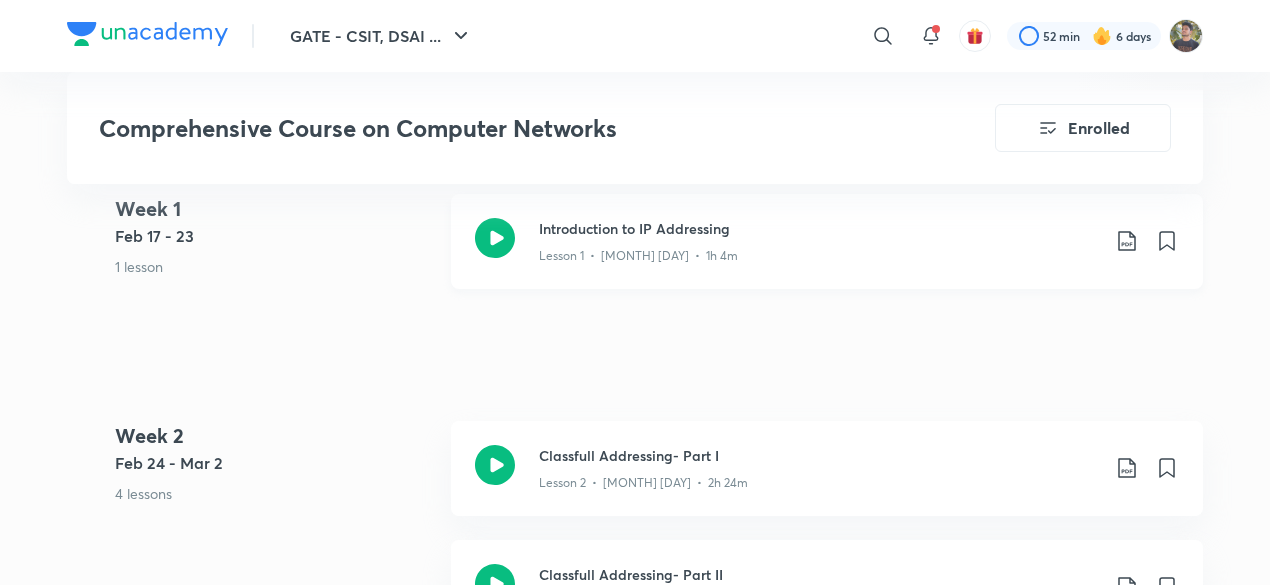 click on "Introduction to IP Addressing Lesson 1  •  Feb 21  •  1h 4m" at bounding box center (827, 241) 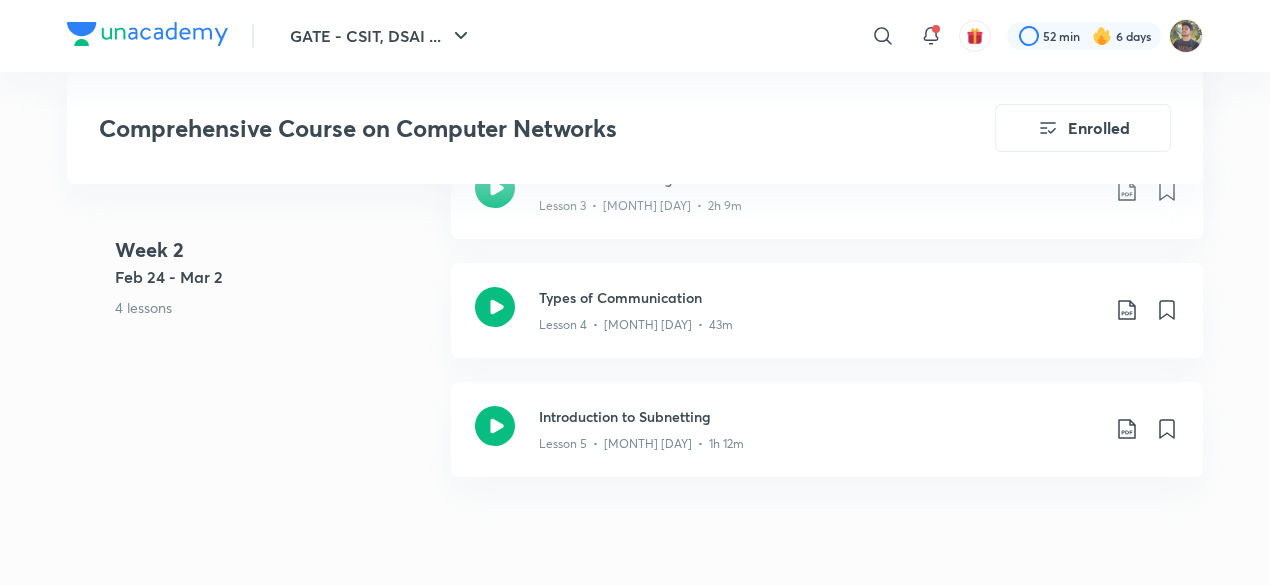 scroll, scrollTop: 1322, scrollLeft: 0, axis: vertical 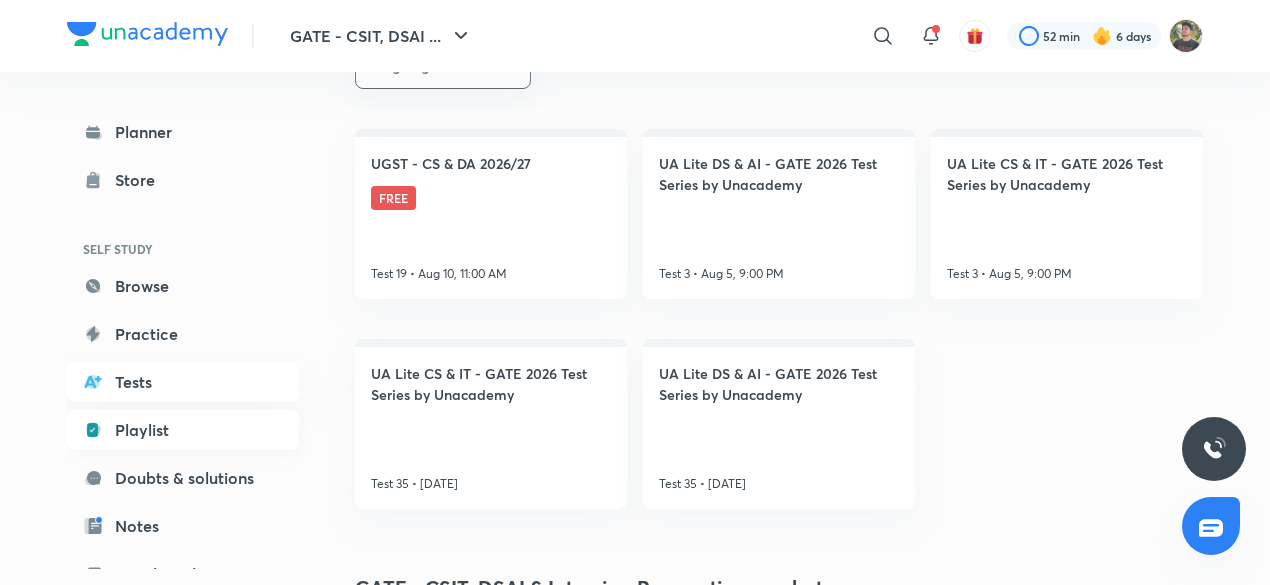 click on "Playlist" at bounding box center (183, 430) 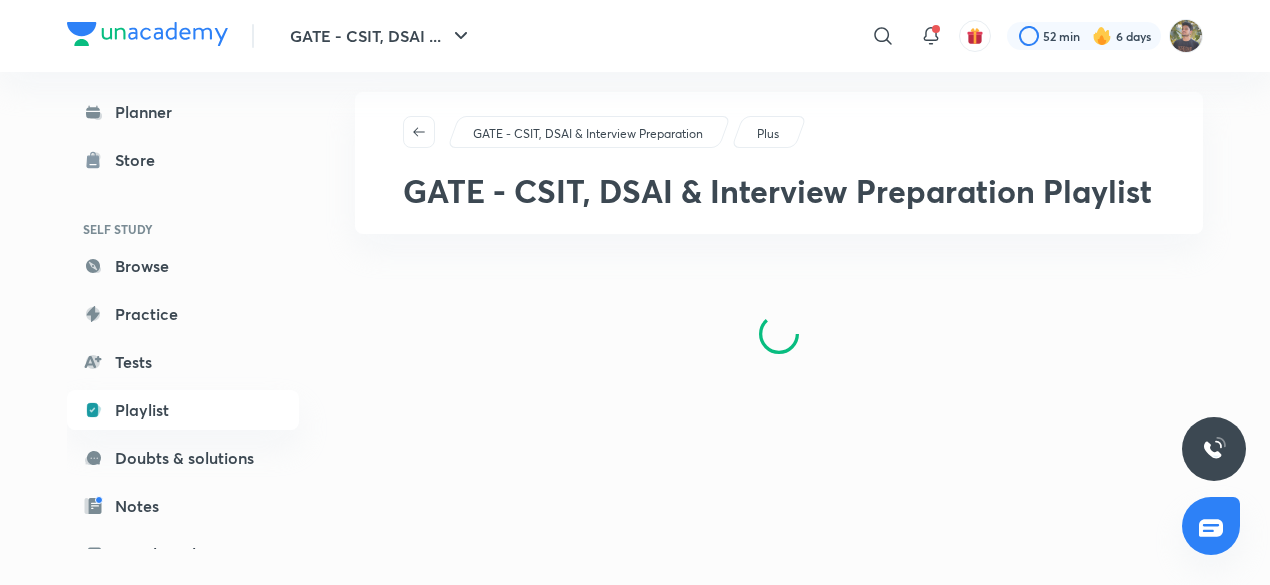 scroll, scrollTop: 0, scrollLeft: 0, axis: both 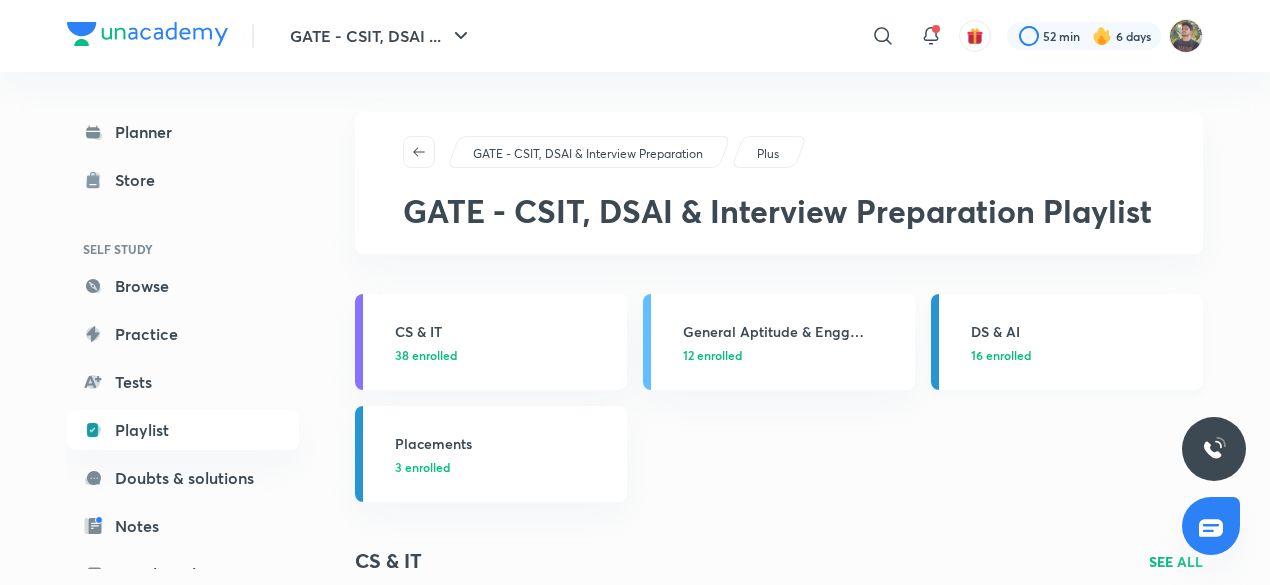 click on "16 enrolled" at bounding box center [1081, 355] 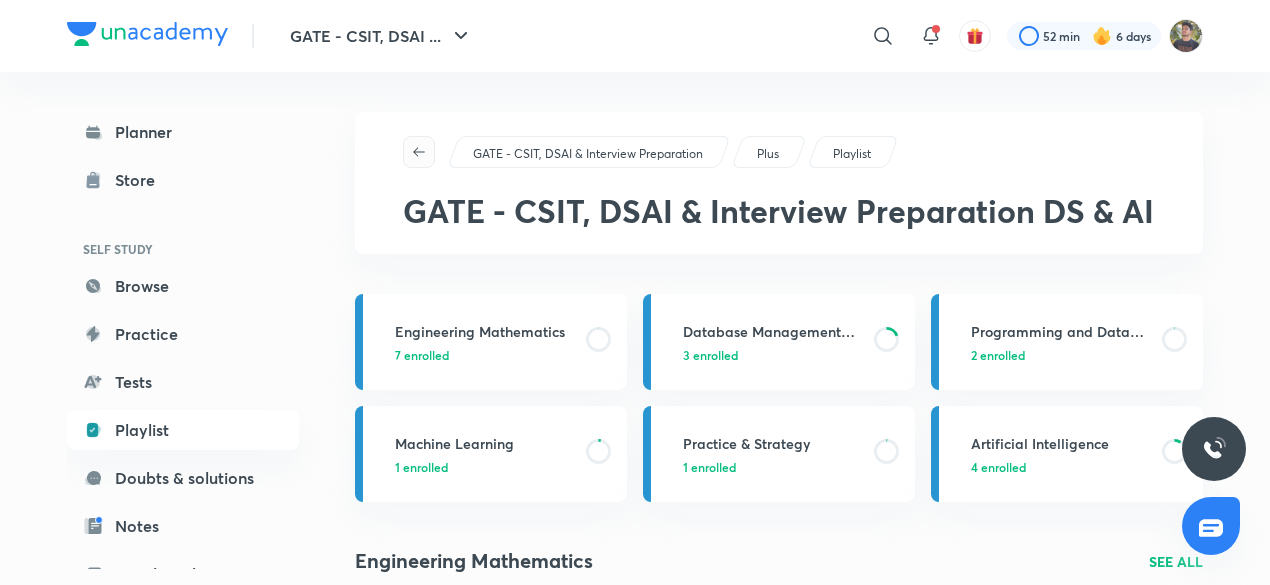 click 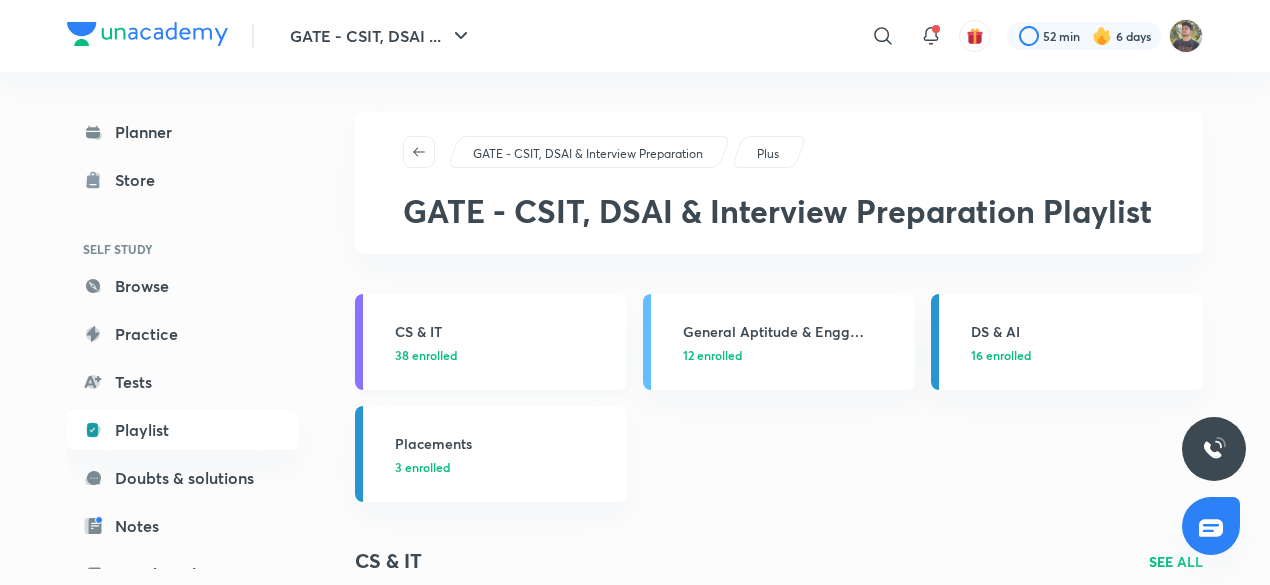 click on "CS & IT" at bounding box center [505, 331] 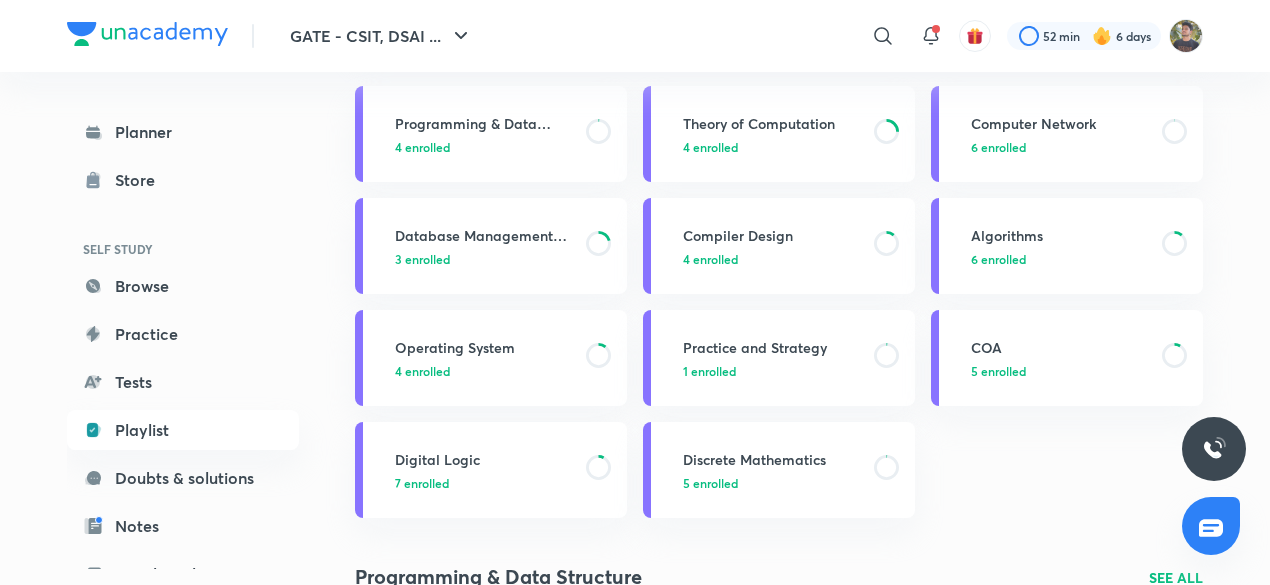 scroll, scrollTop: 210, scrollLeft: 0, axis: vertical 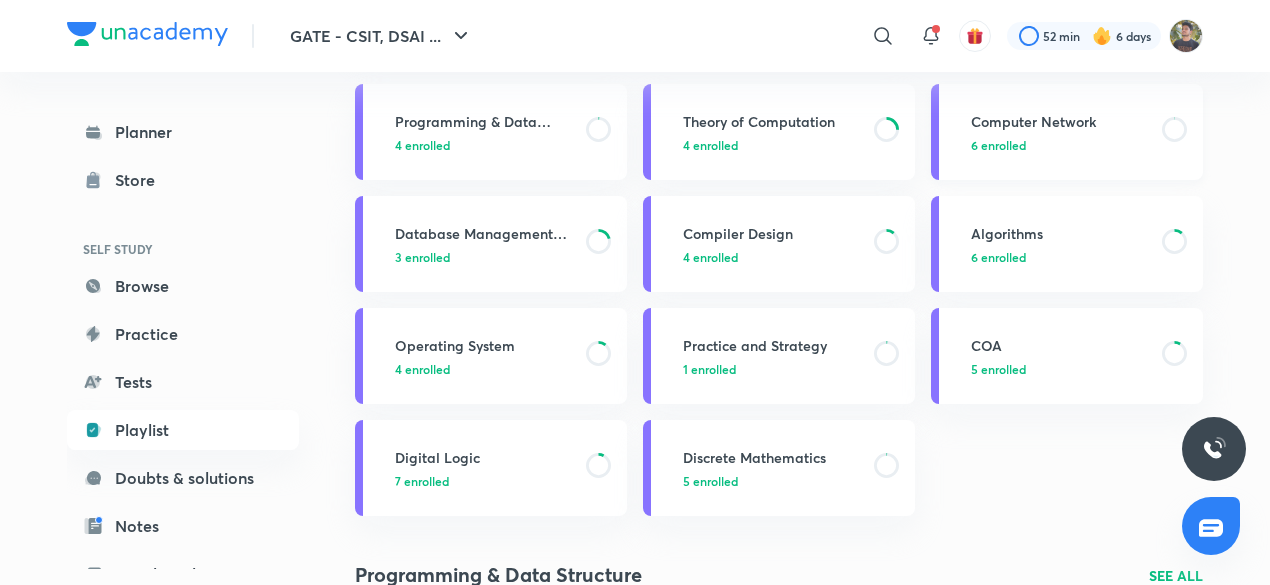 click on "6 enrolled" at bounding box center (1060, 145) 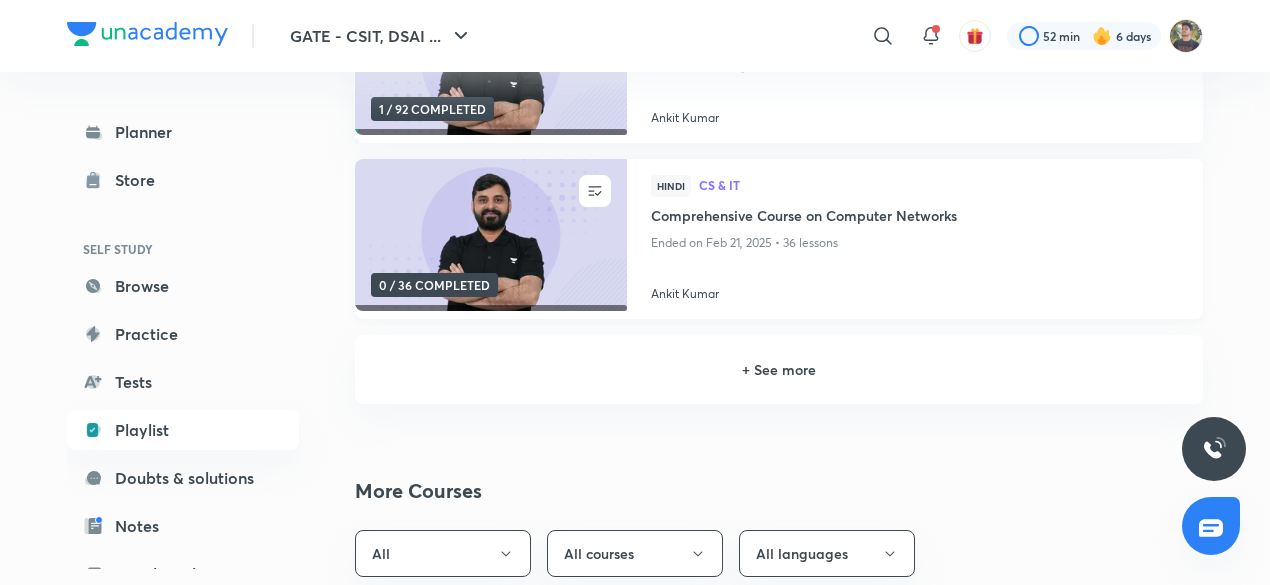 scroll, scrollTop: 542, scrollLeft: 0, axis: vertical 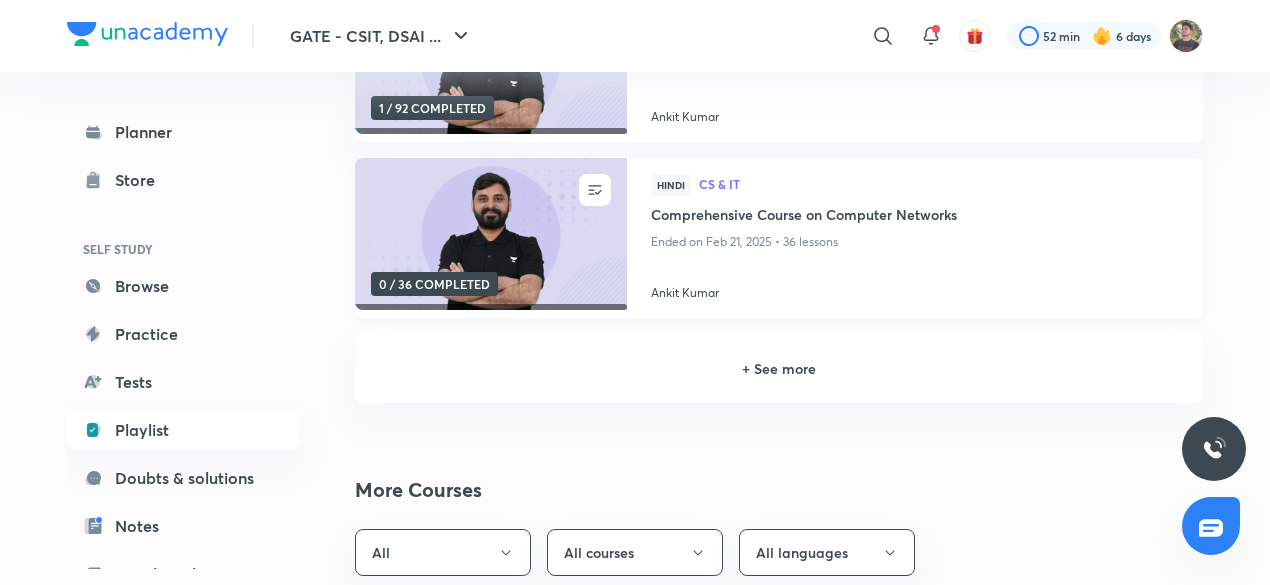 click at bounding box center (490, 234) 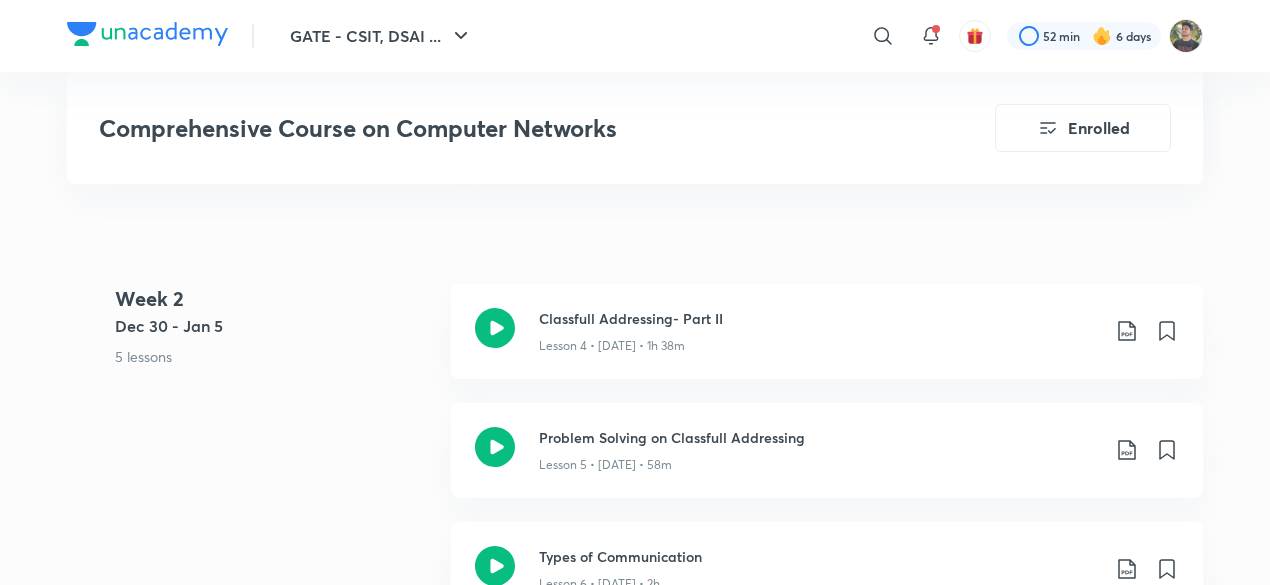 scroll, scrollTop: 1303, scrollLeft: 0, axis: vertical 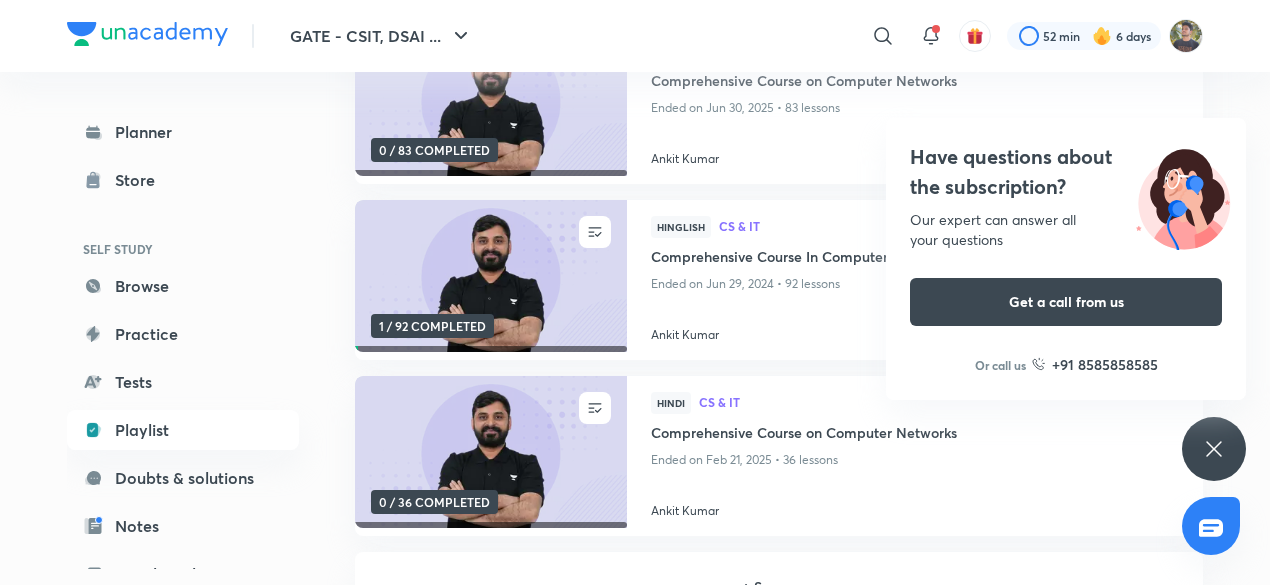 click 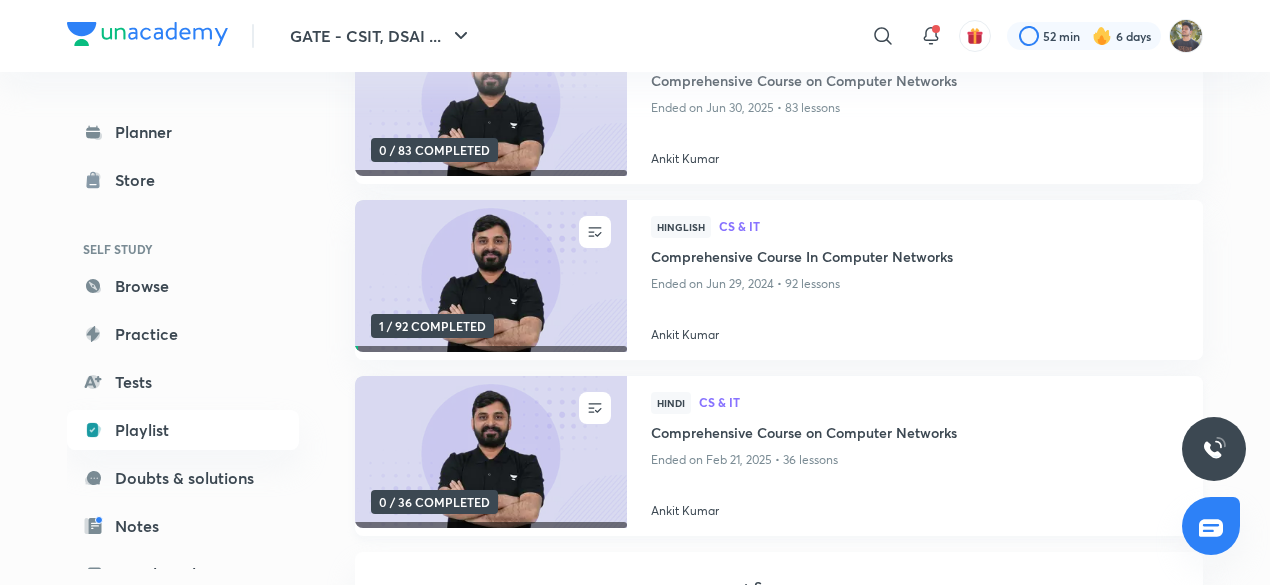 click at bounding box center (490, 452) 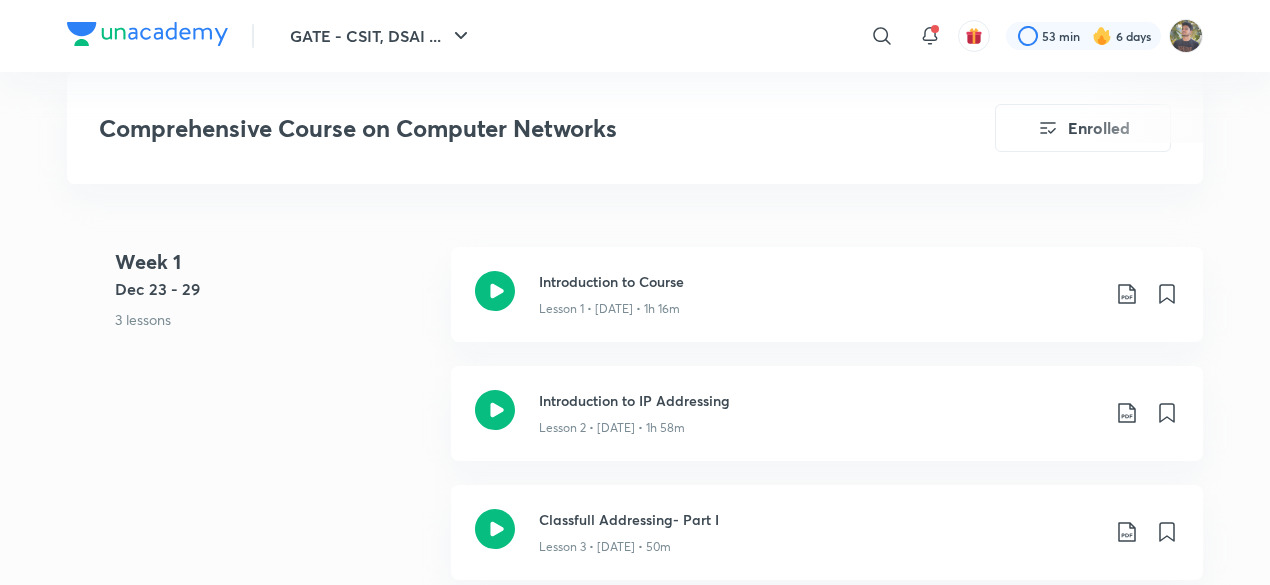 scroll, scrollTop: 873, scrollLeft: 0, axis: vertical 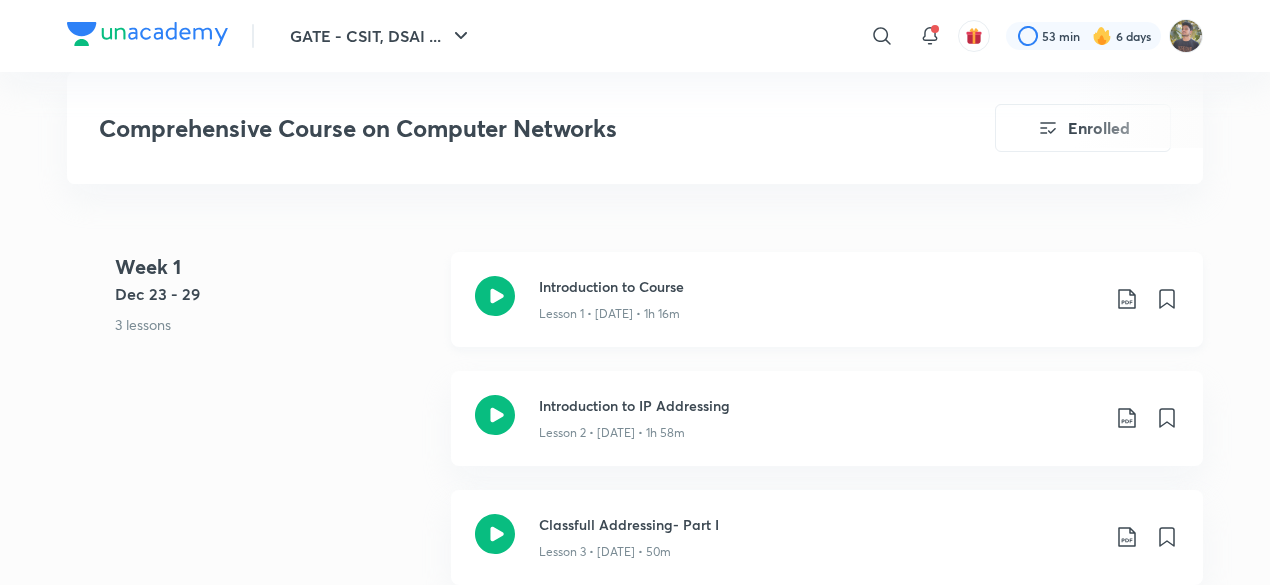 click 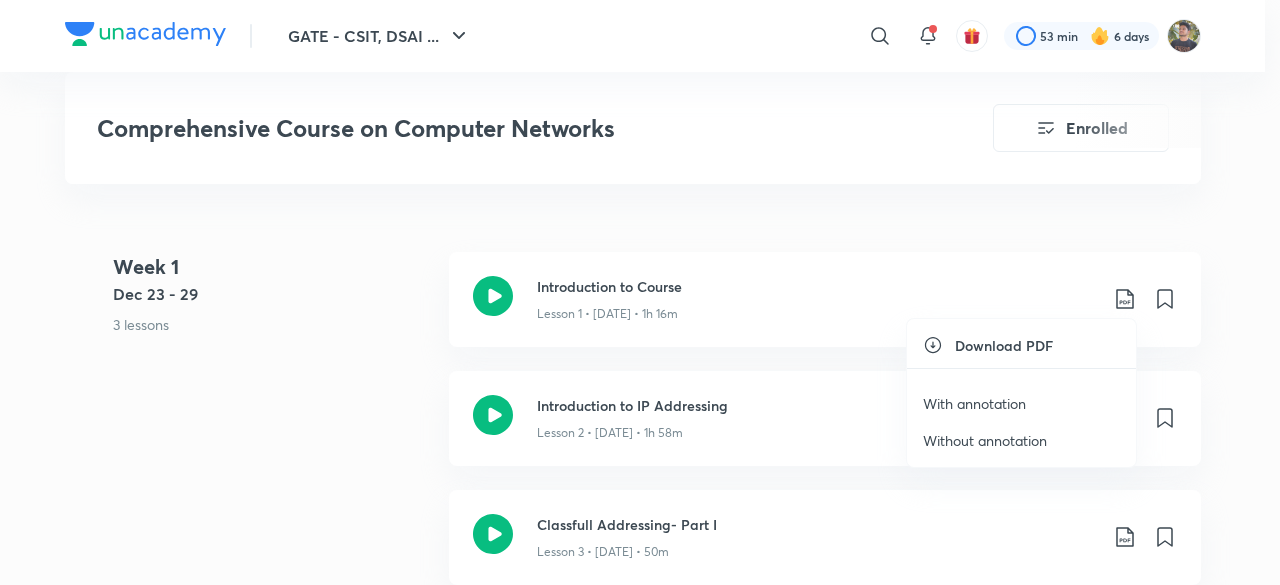 click on "With annotation" at bounding box center [974, 403] 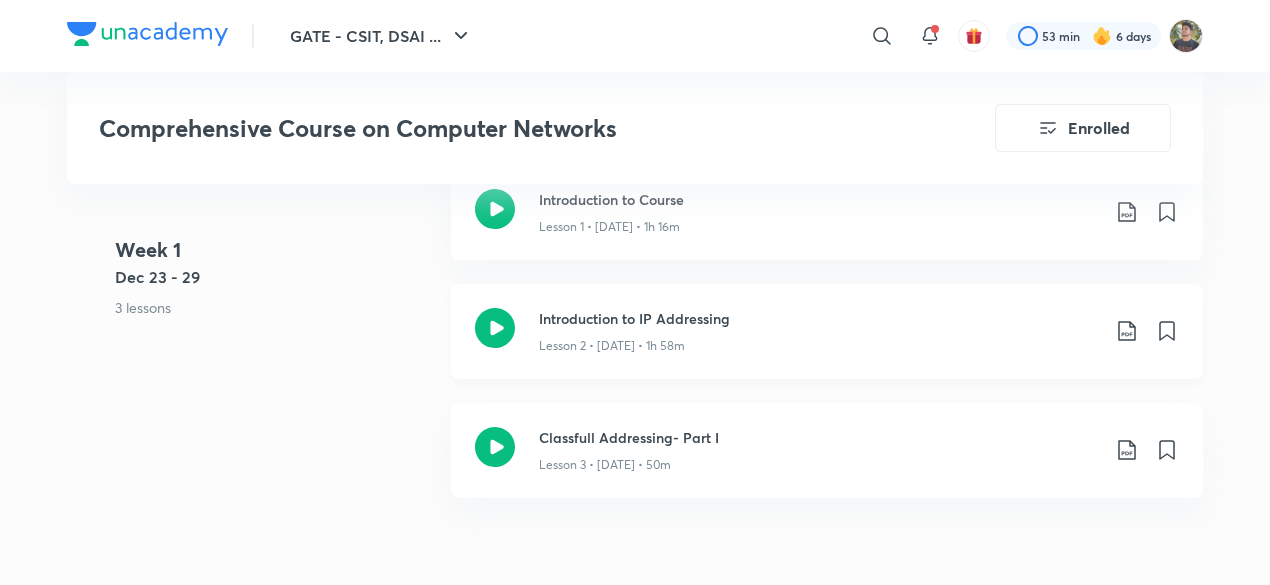 scroll, scrollTop: 961, scrollLeft: 0, axis: vertical 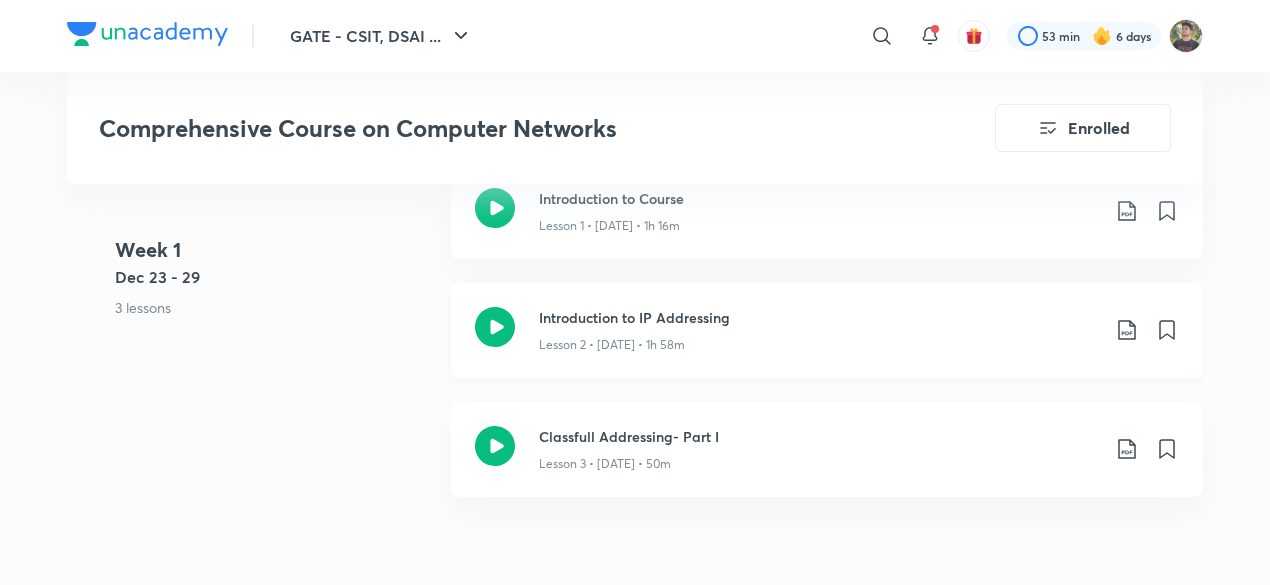 click 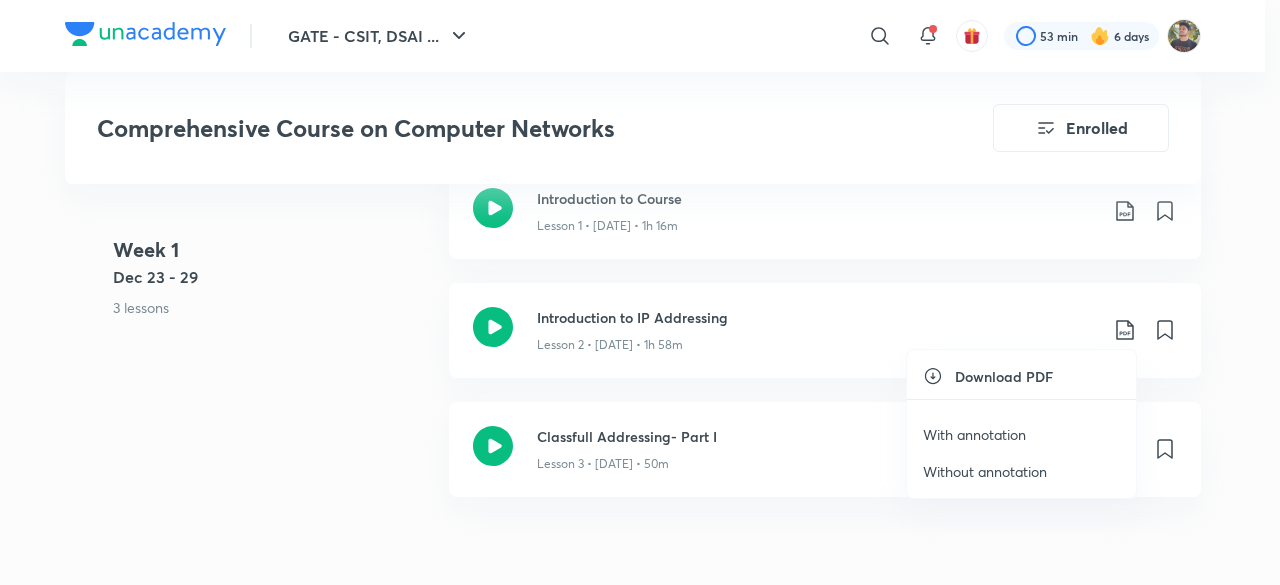 click on "With annotation" at bounding box center [974, 434] 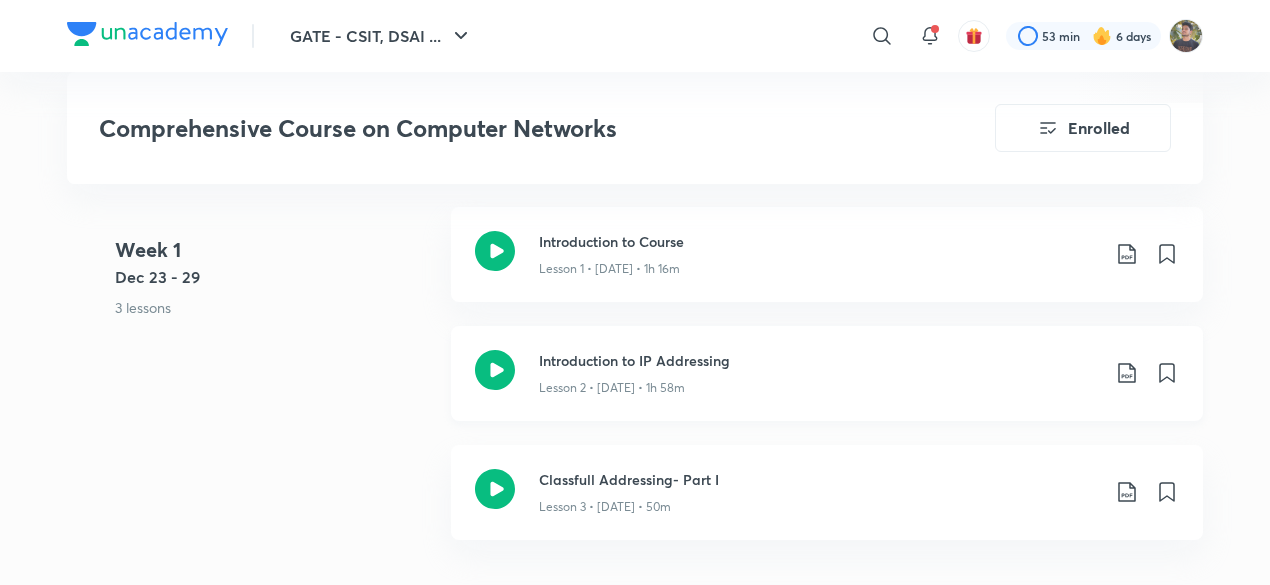 scroll, scrollTop: 900, scrollLeft: 0, axis: vertical 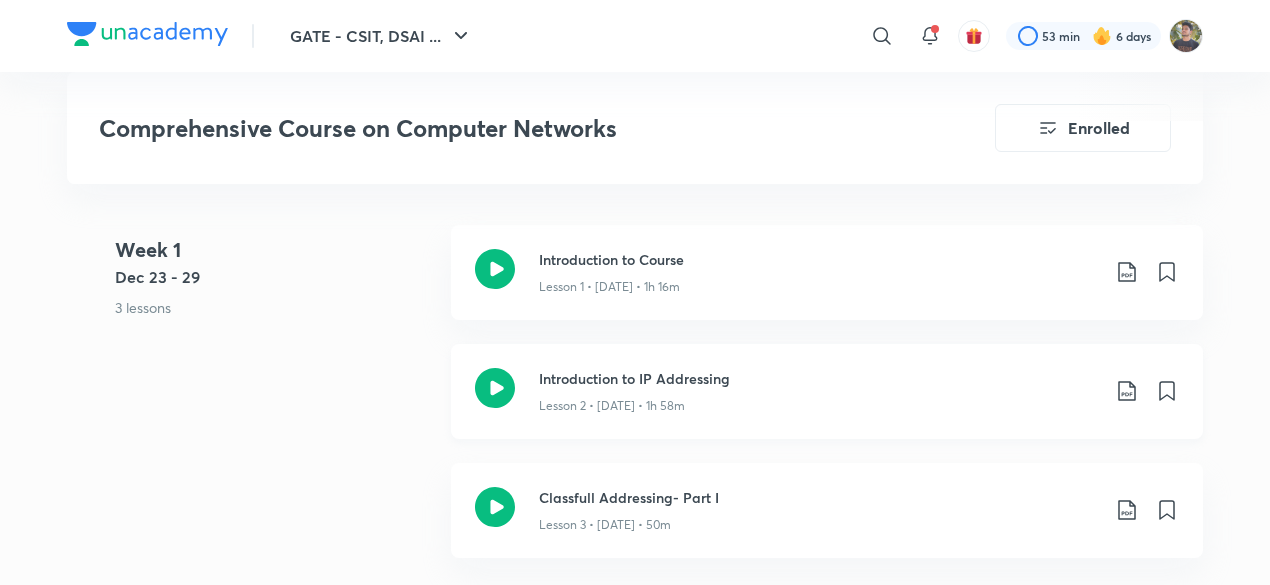 click on "Introduction to Course Lesson 1 • [DATE] • 1h 16m" at bounding box center (827, 272) 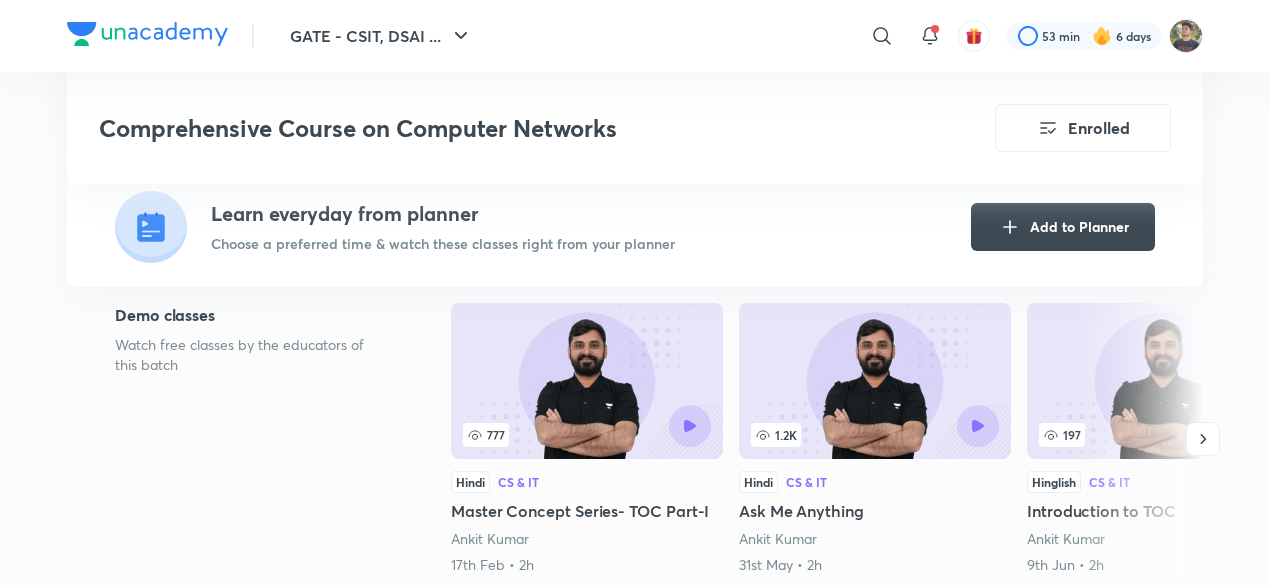 scroll, scrollTop: 0, scrollLeft: 0, axis: both 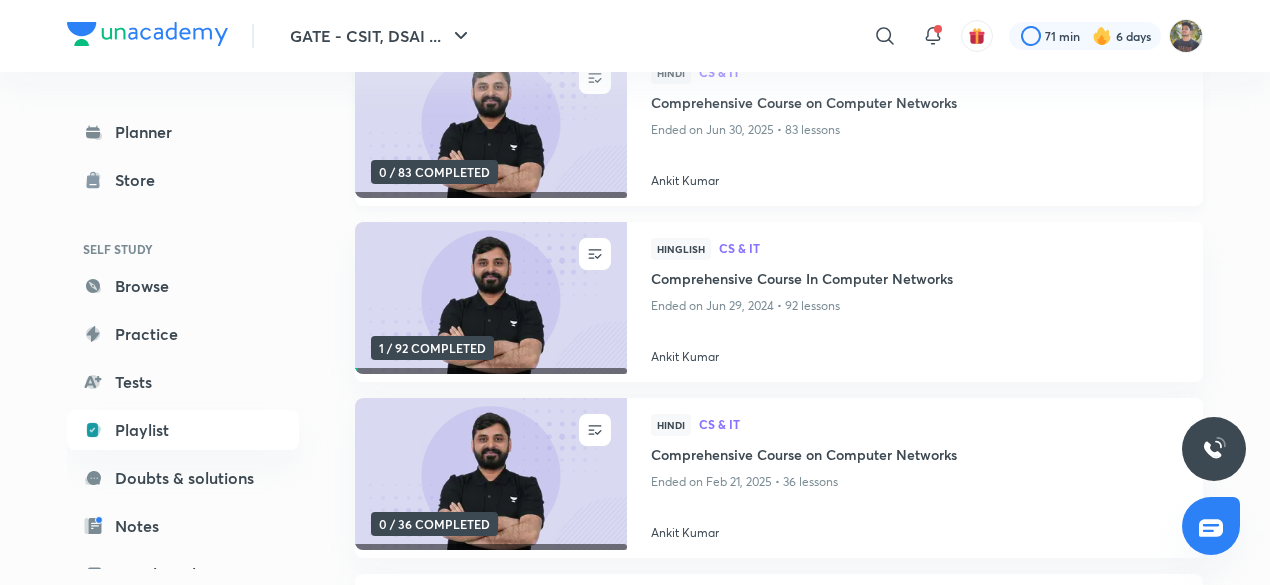 click at bounding box center [490, 122] 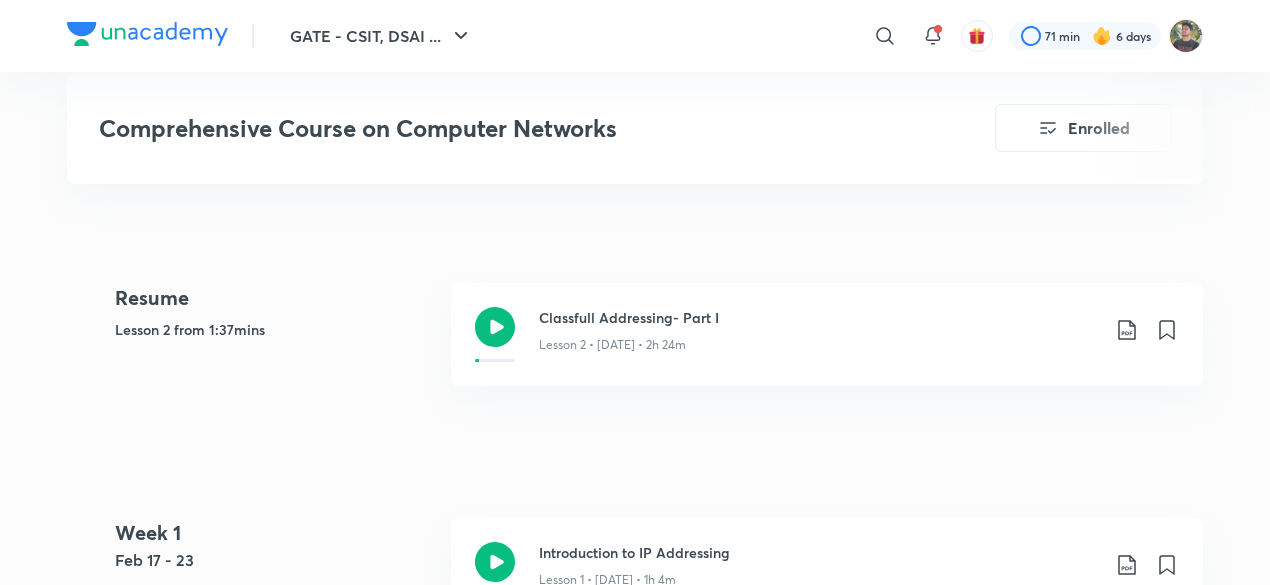 scroll, scrollTop: 906, scrollLeft: 0, axis: vertical 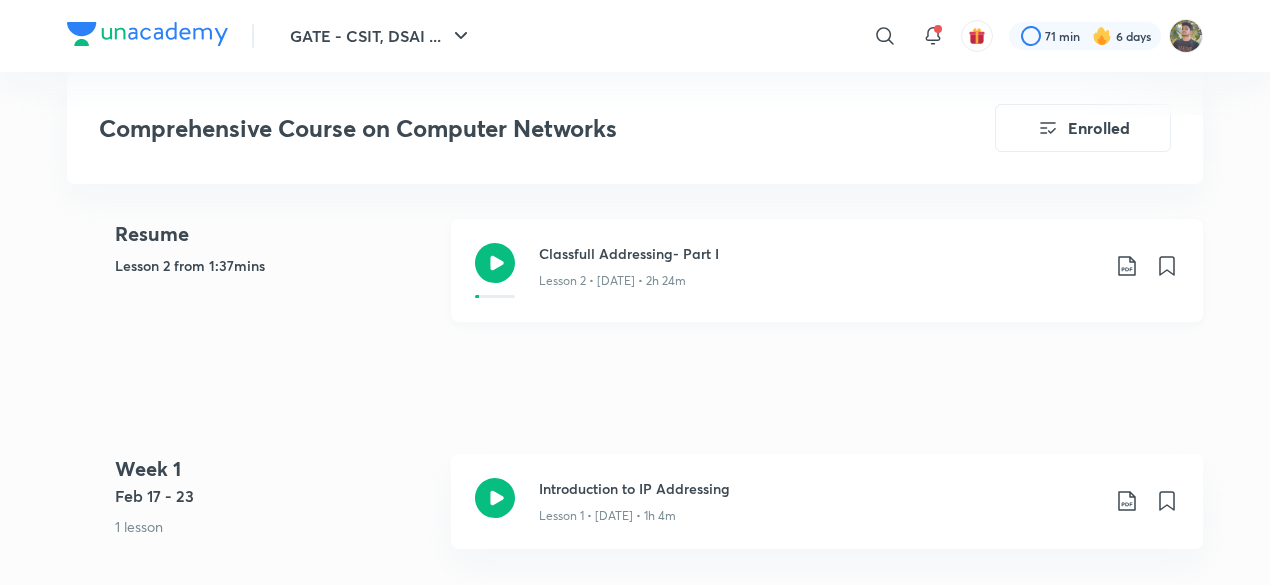 click on "Lesson 2 • [DATE] • 2h 24m" at bounding box center [612, 281] 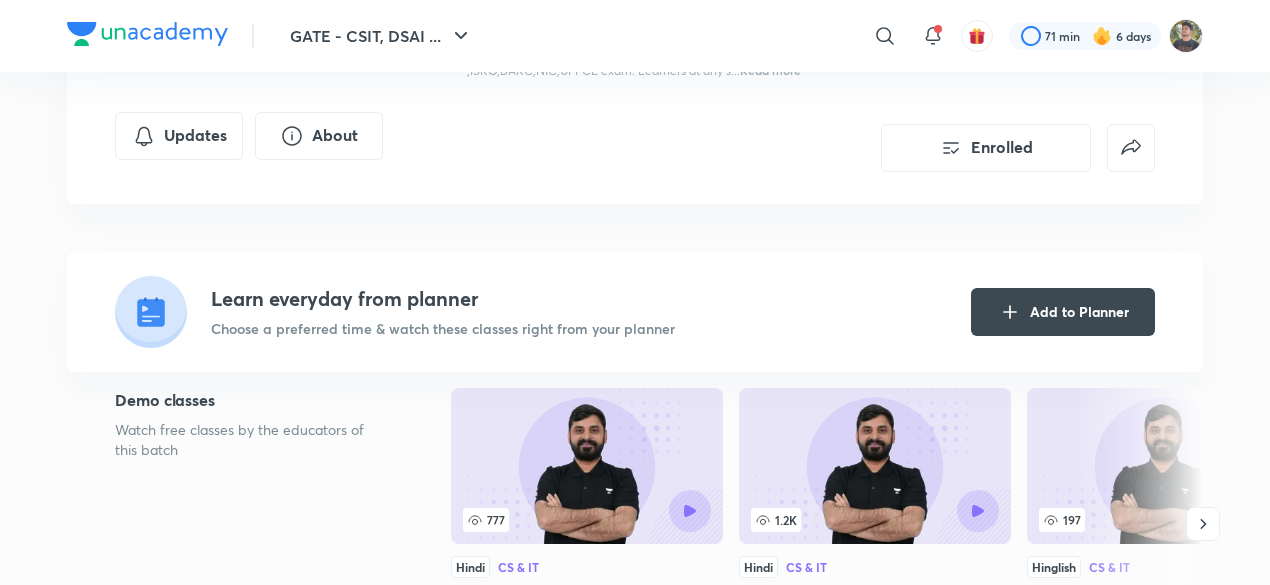 scroll, scrollTop: 0, scrollLeft: 0, axis: both 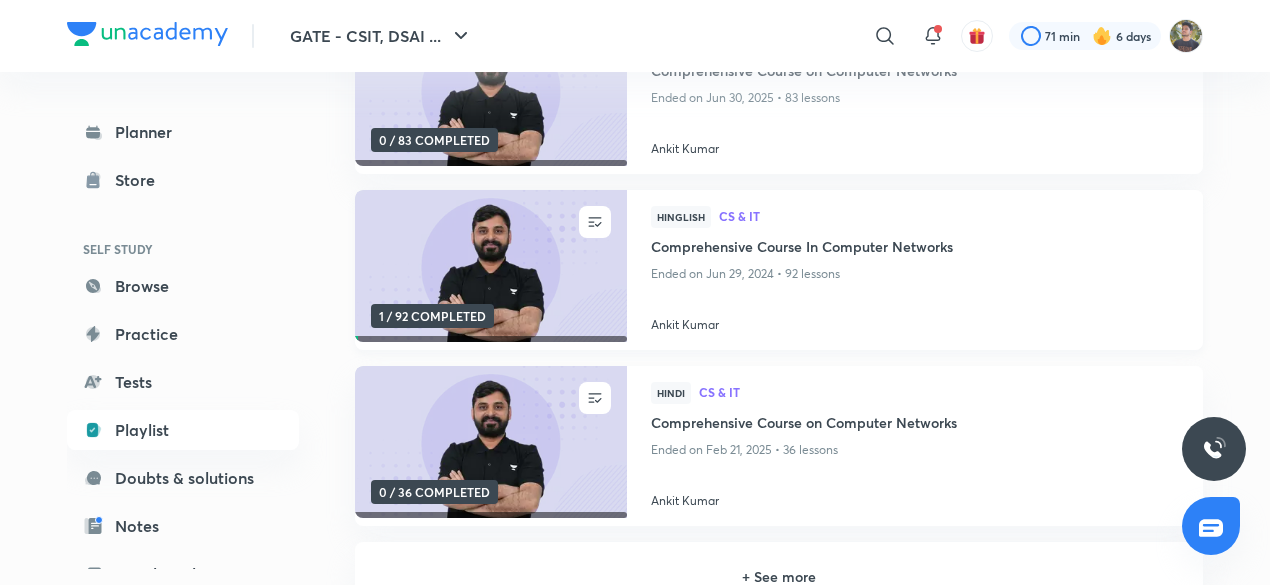 click at bounding box center [490, 266] 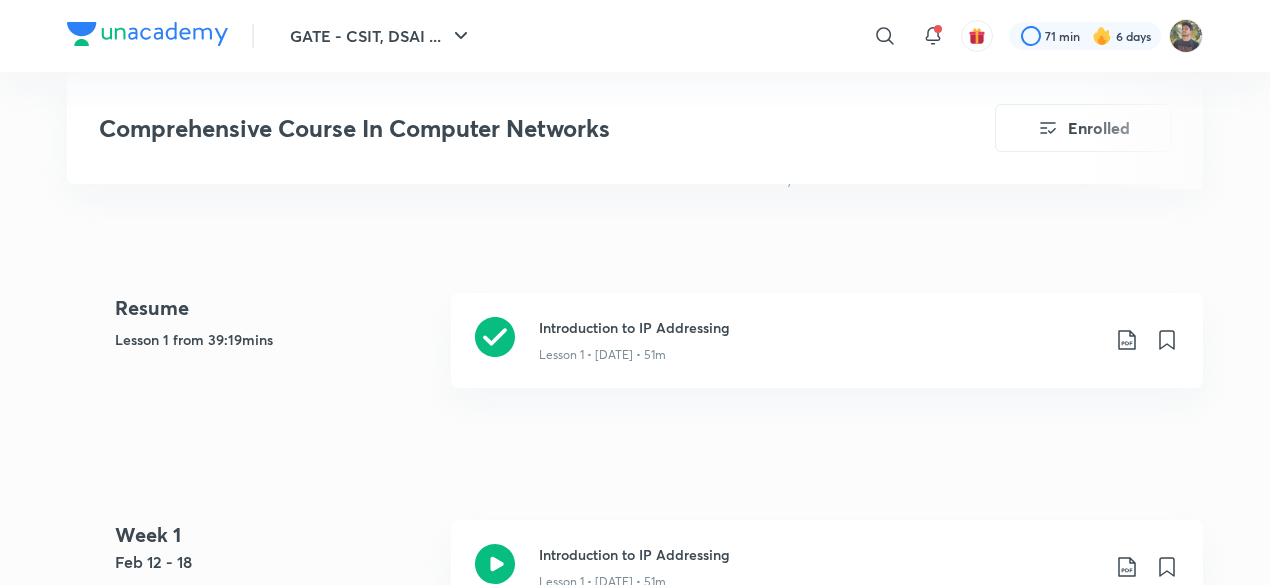scroll, scrollTop: 849, scrollLeft: 0, axis: vertical 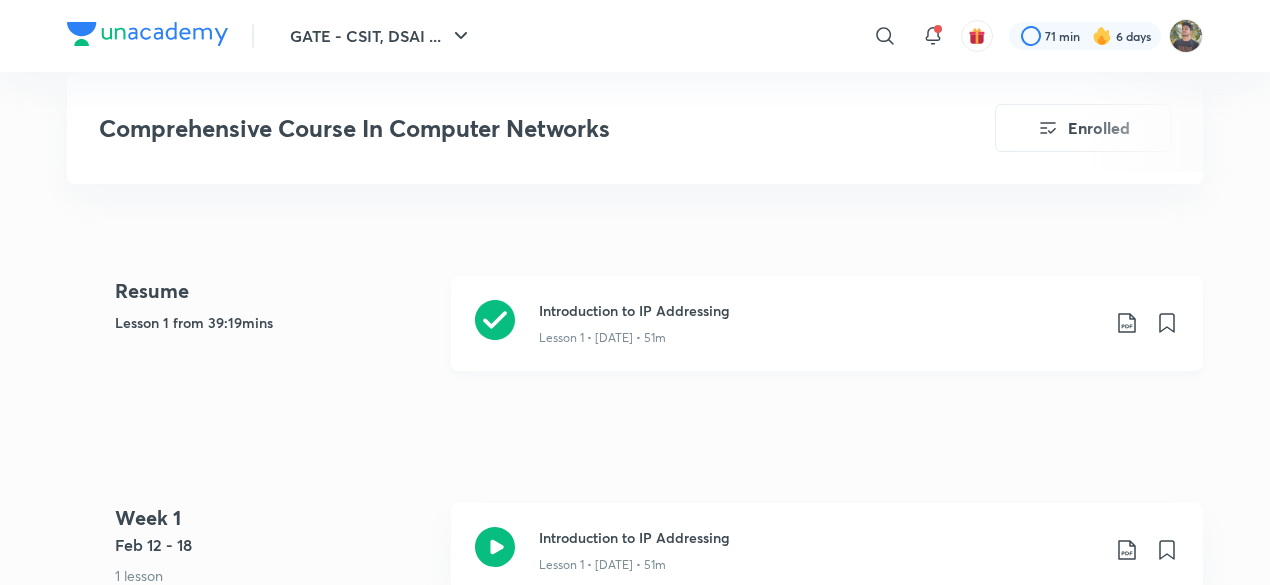 click on "Lesson 1 • [DATE] • 51m" at bounding box center [602, 338] 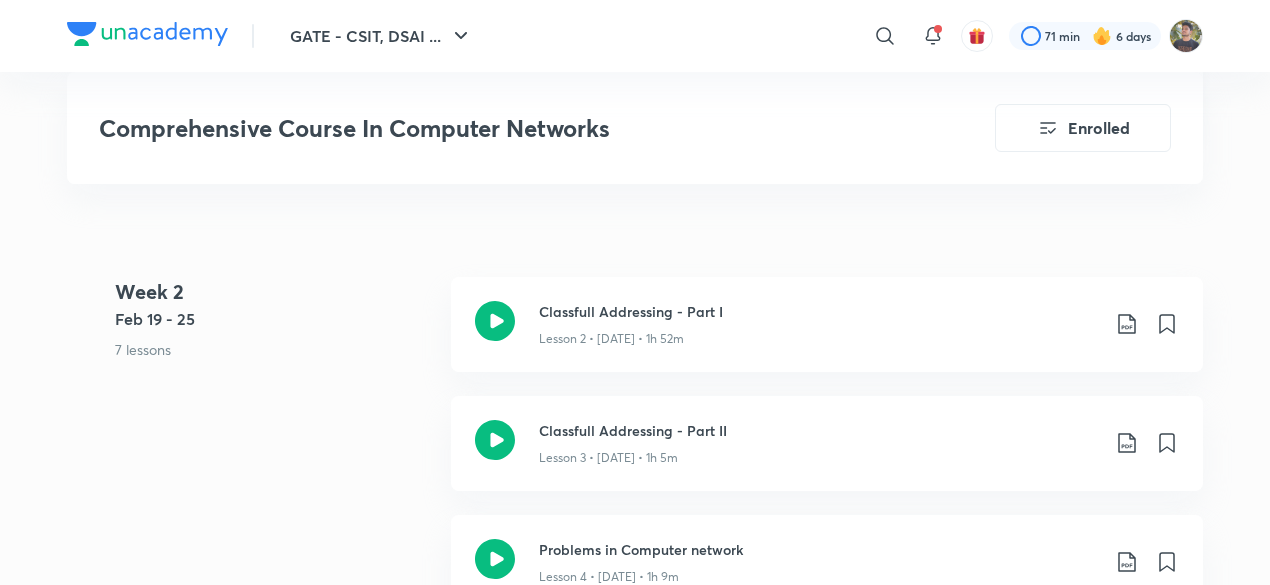 scroll, scrollTop: 1303, scrollLeft: 0, axis: vertical 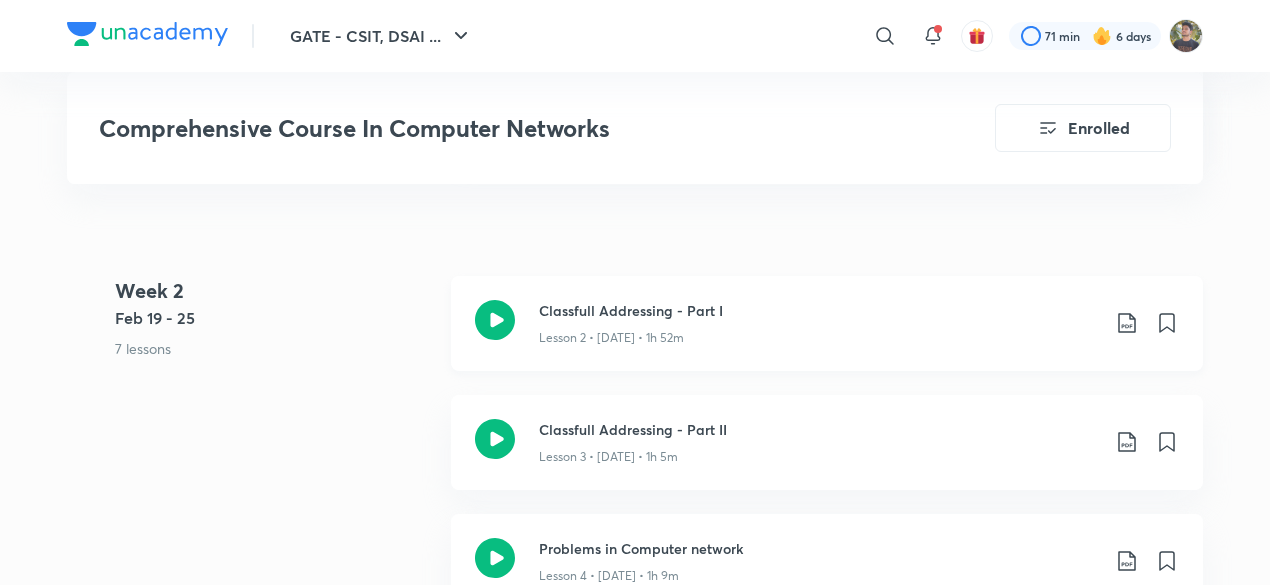 click on "Classfull Addressing - Part I" at bounding box center (819, 310) 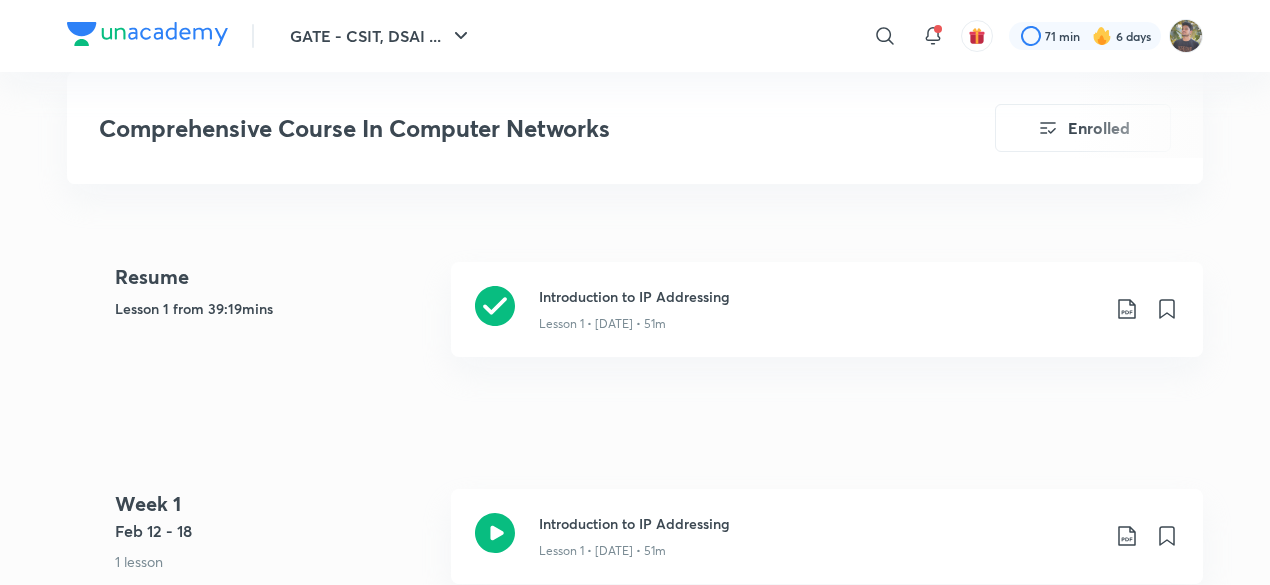 scroll, scrollTop: 923, scrollLeft: 0, axis: vertical 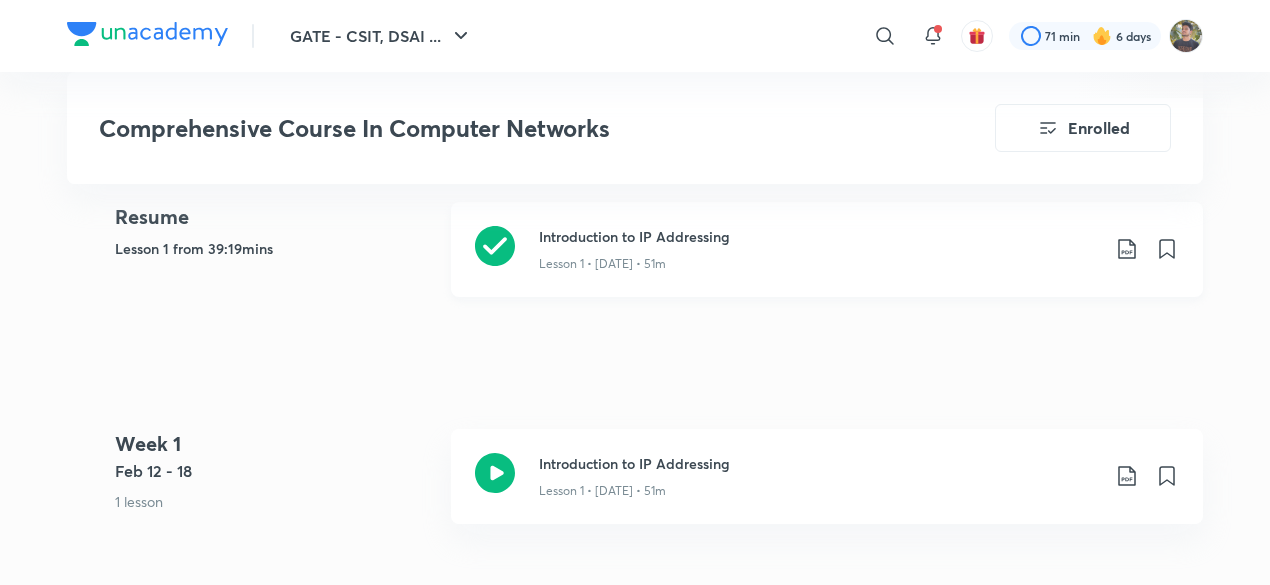 click on "Lesson 1 • [DATE] • 51m" at bounding box center [819, 260] 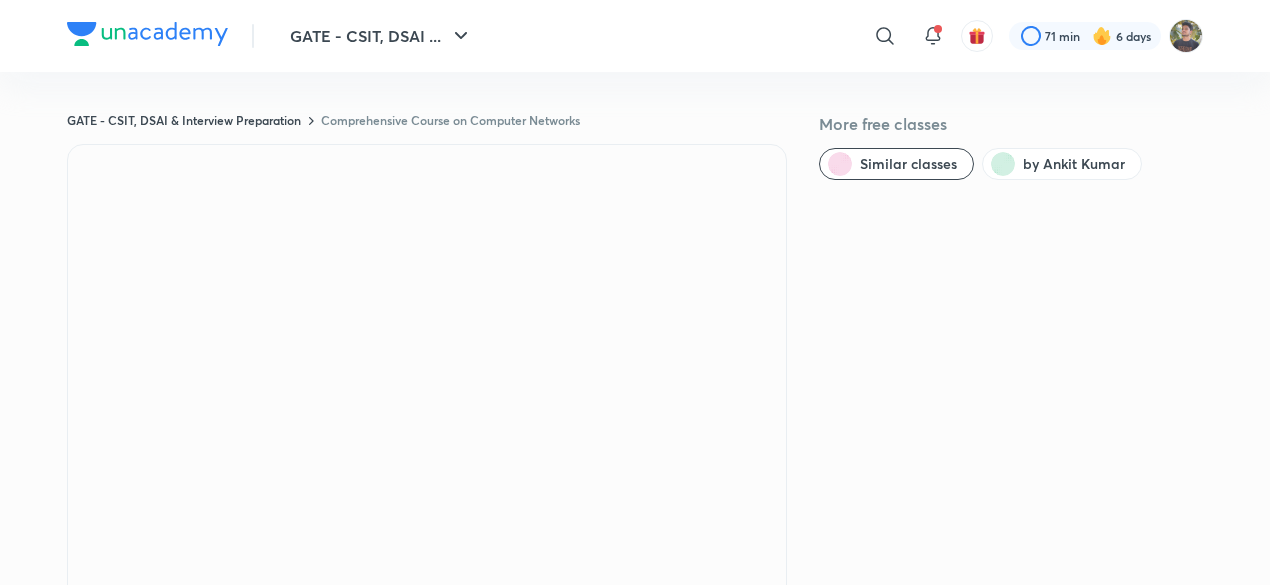 scroll, scrollTop: 0, scrollLeft: 0, axis: both 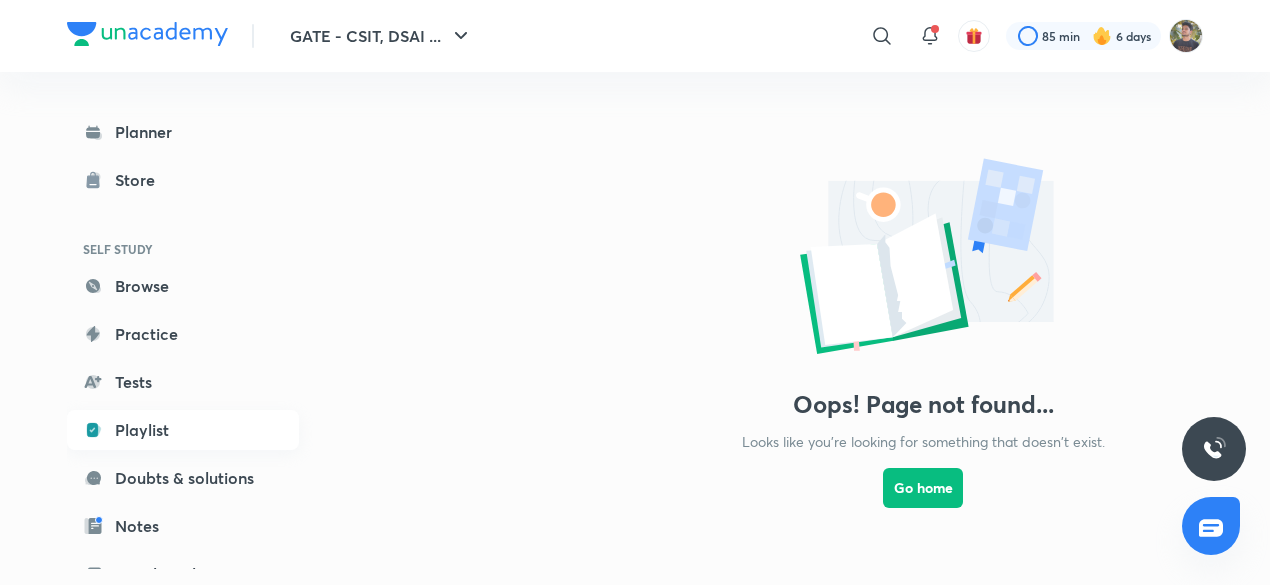 click on "Playlist" at bounding box center [183, 430] 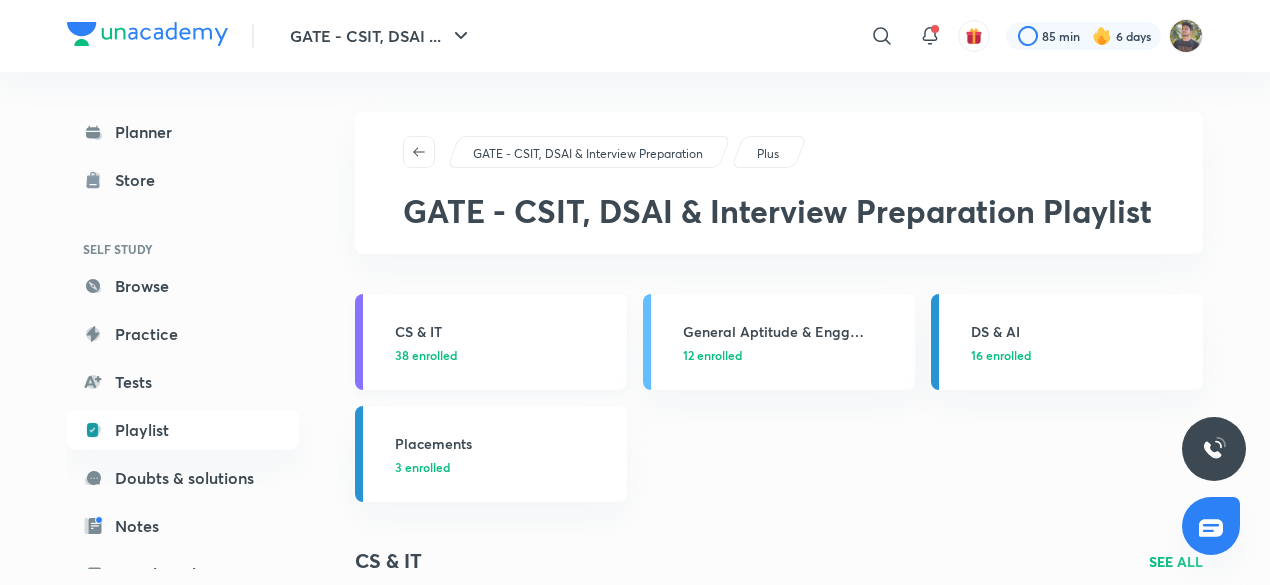 click on "38 enrolled" at bounding box center (505, 355) 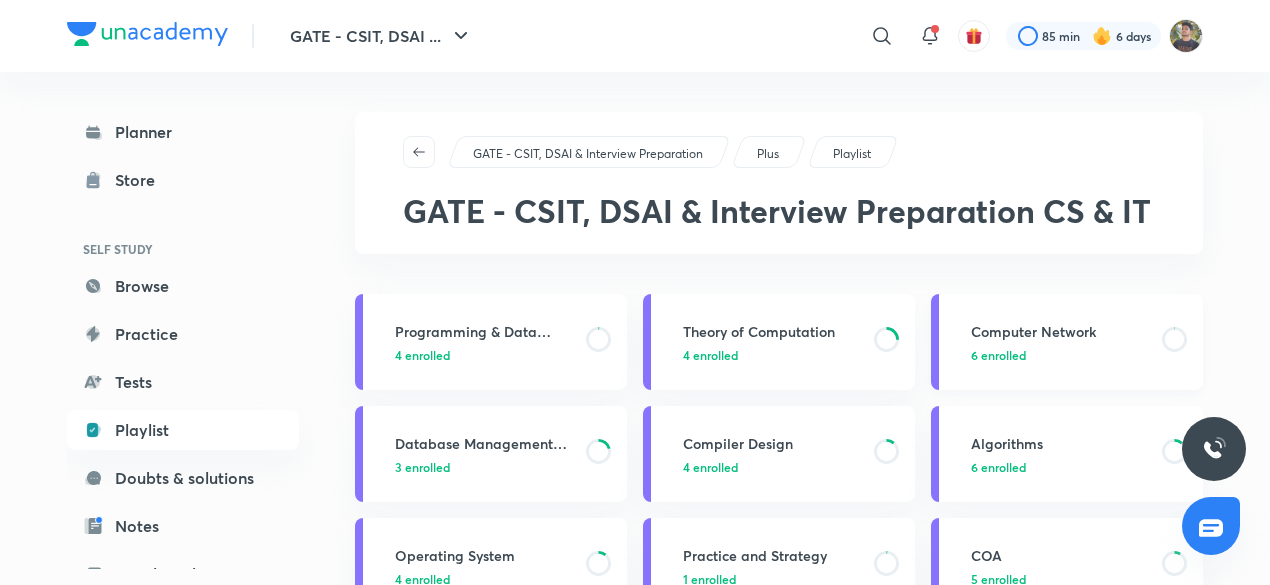 click on "6 enrolled" at bounding box center [998, 355] 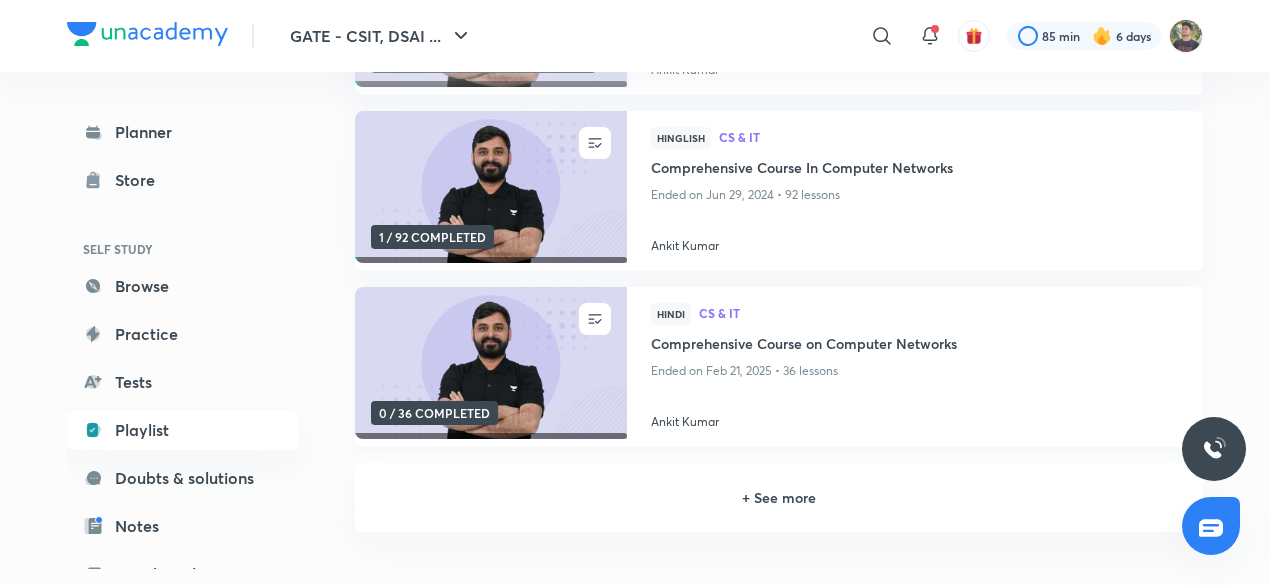scroll, scrollTop: 320, scrollLeft: 0, axis: vertical 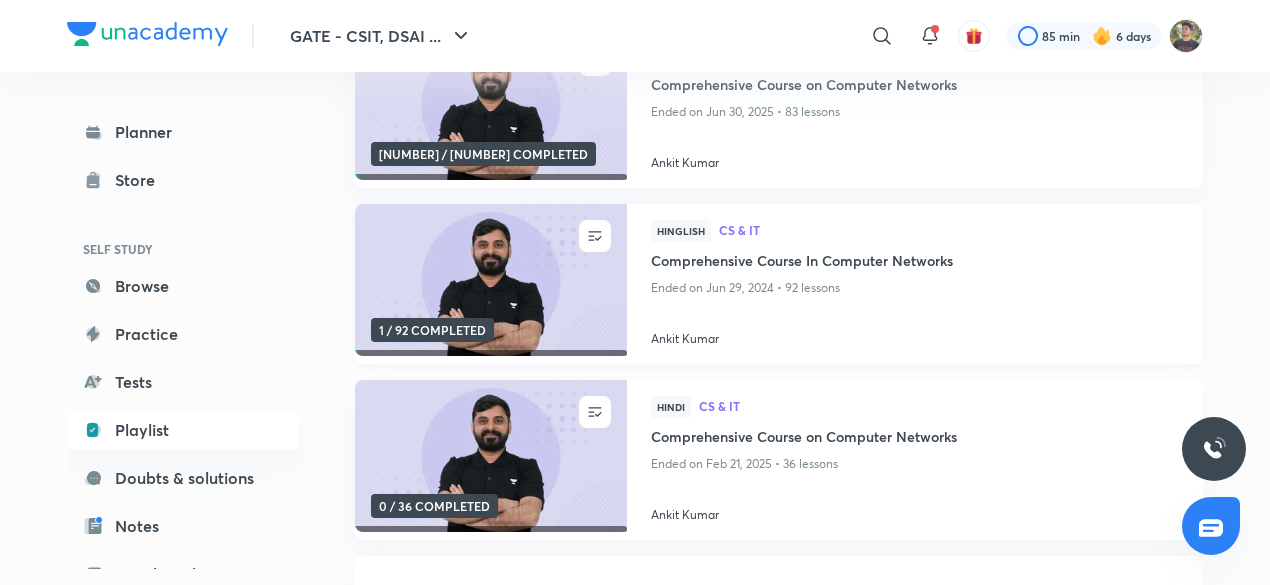 click on "1 / 92 COMPLETED" at bounding box center (432, 330) 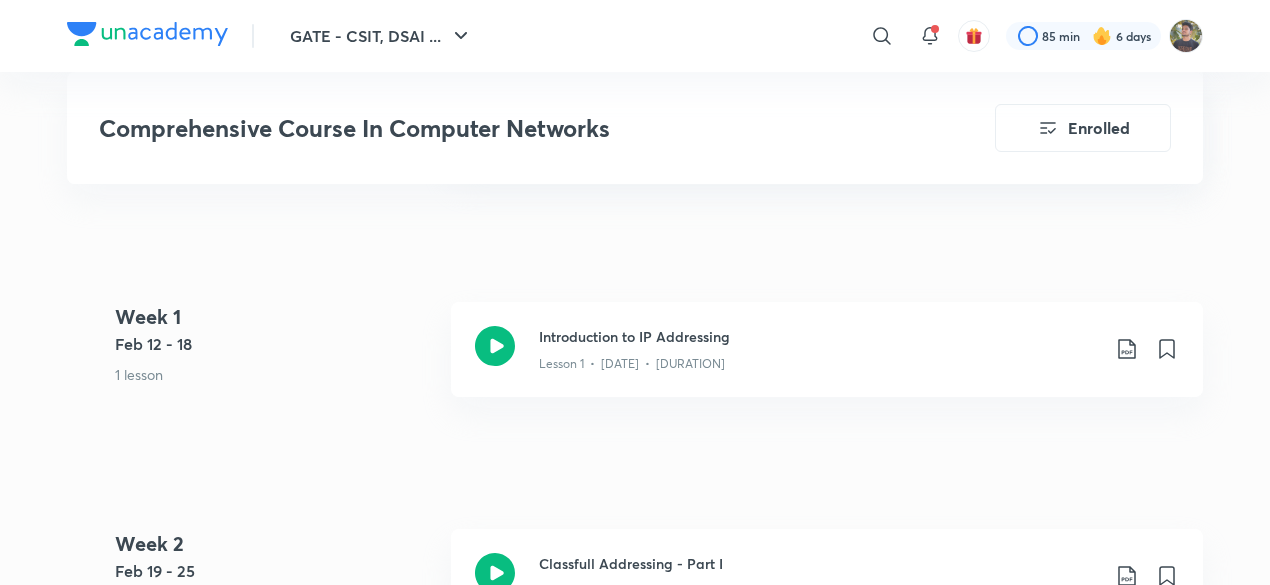 scroll, scrollTop: 1059, scrollLeft: 0, axis: vertical 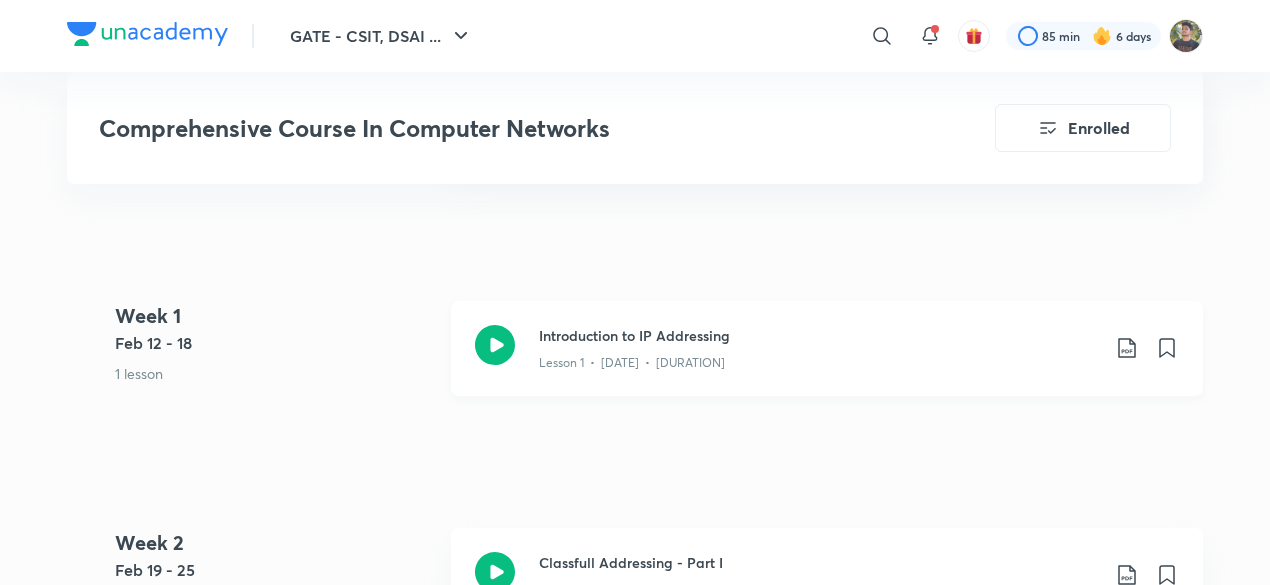 click 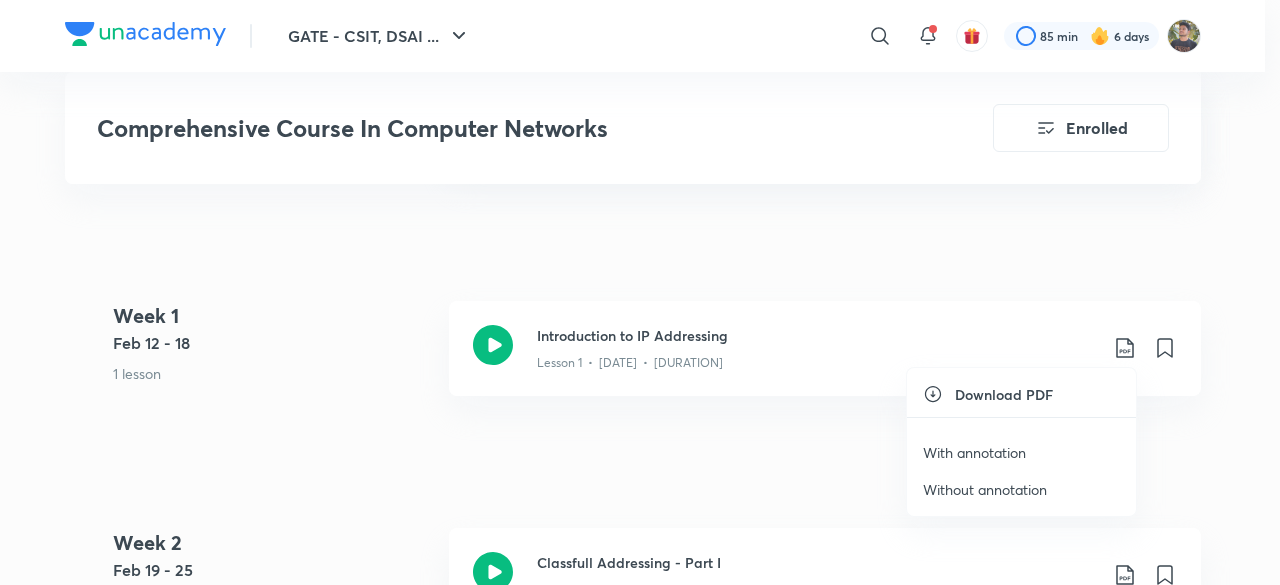 click on "With annotation" at bounding box center (974, 452) 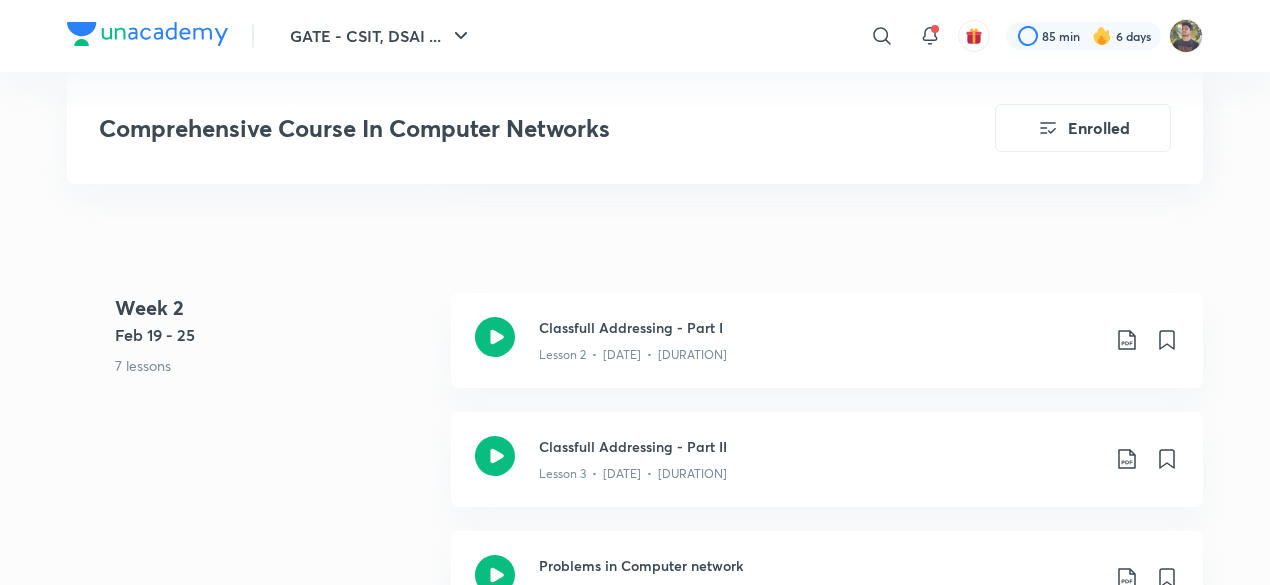 scroll, scrollTop: 1296, scrollLeft: 0, axis: vertical 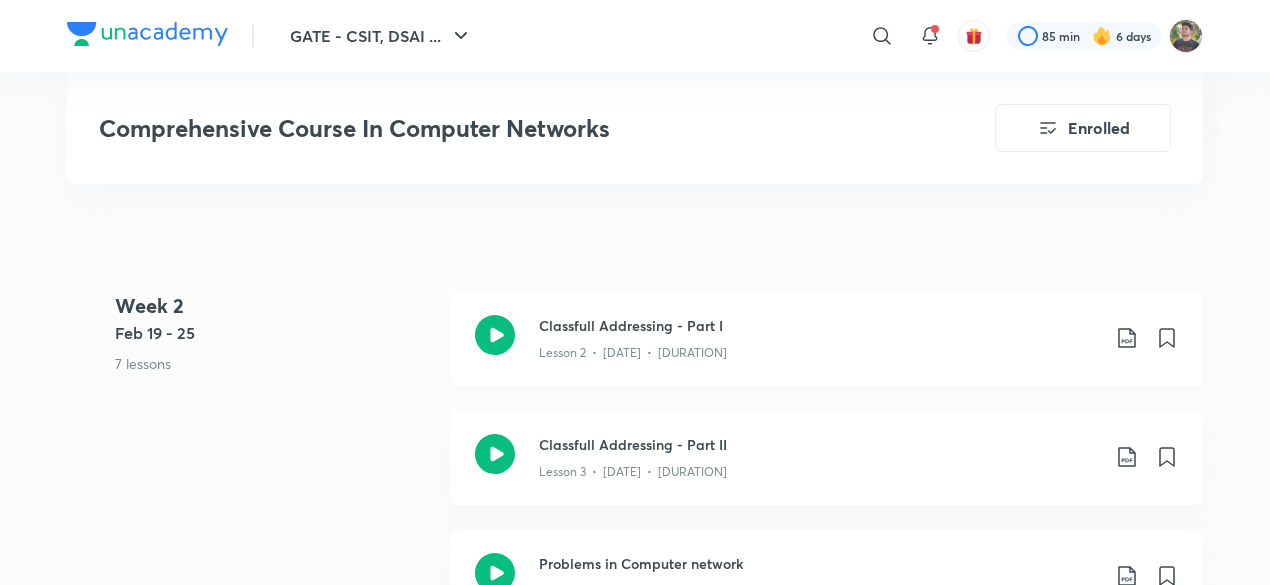 click 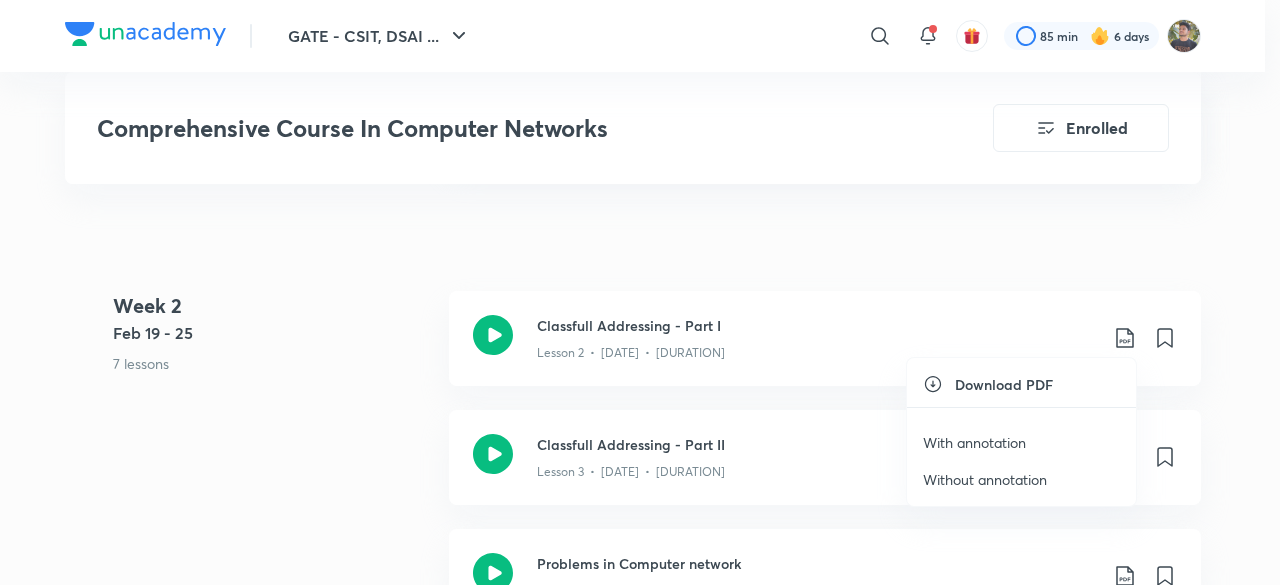 click on "With annotation" at bounding box center [974, 442] 